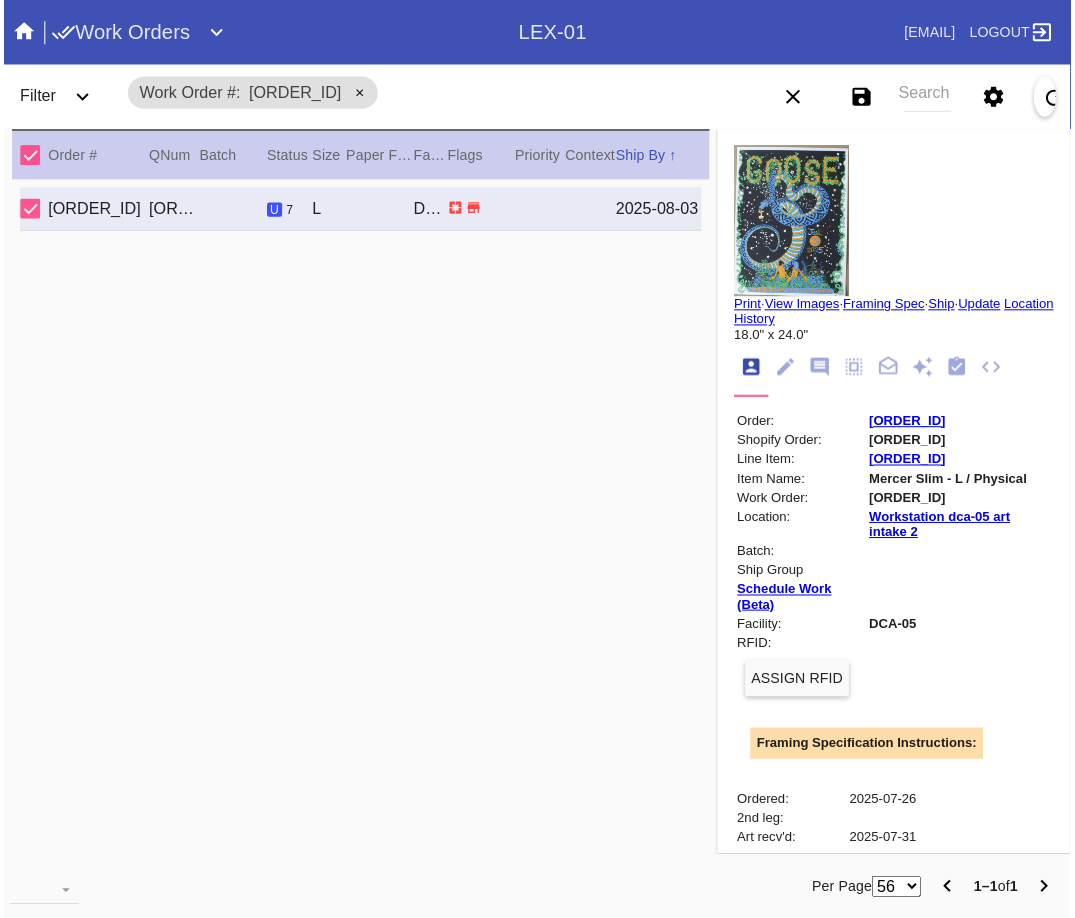scroll, scrollTop: 0, scrollLeft: 0, axis: both 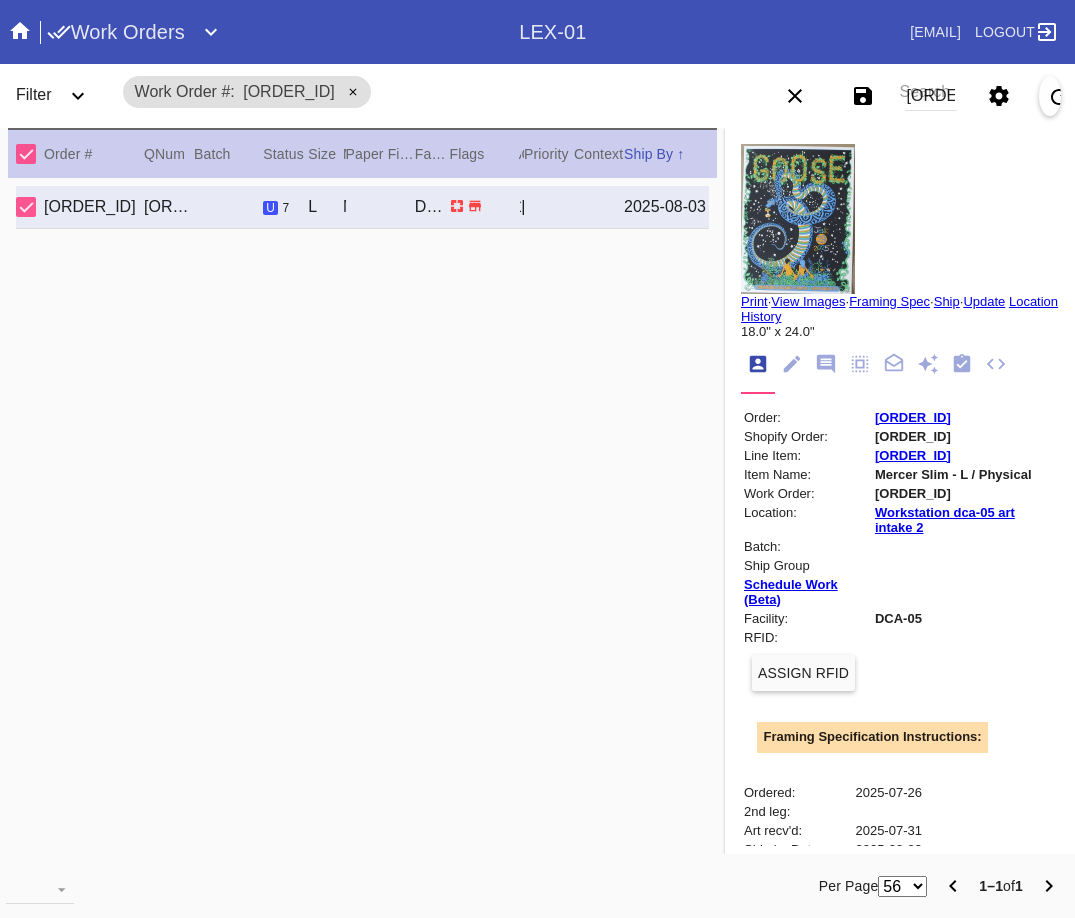 click on "W892460658832163" at bounding box center [931, 96] 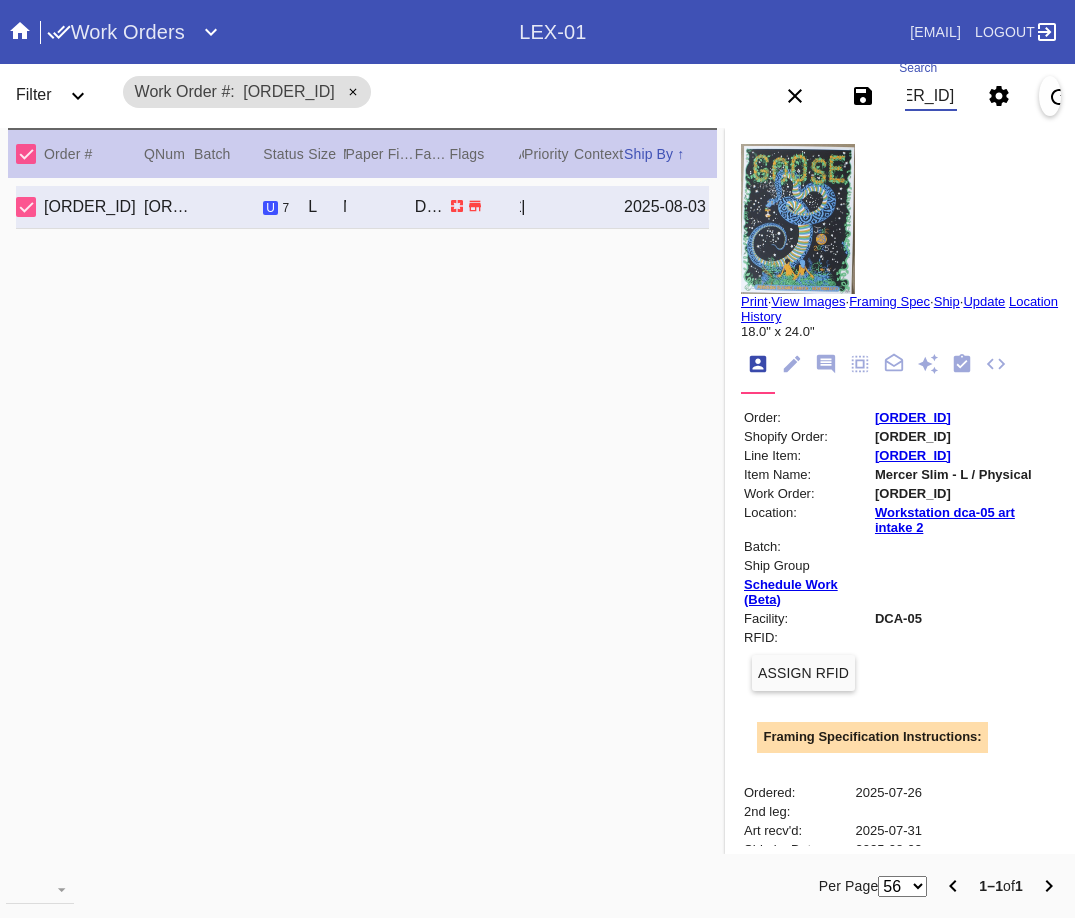 scroll, scrollTop: 0, scrollLeft: 95, axis: horizontal 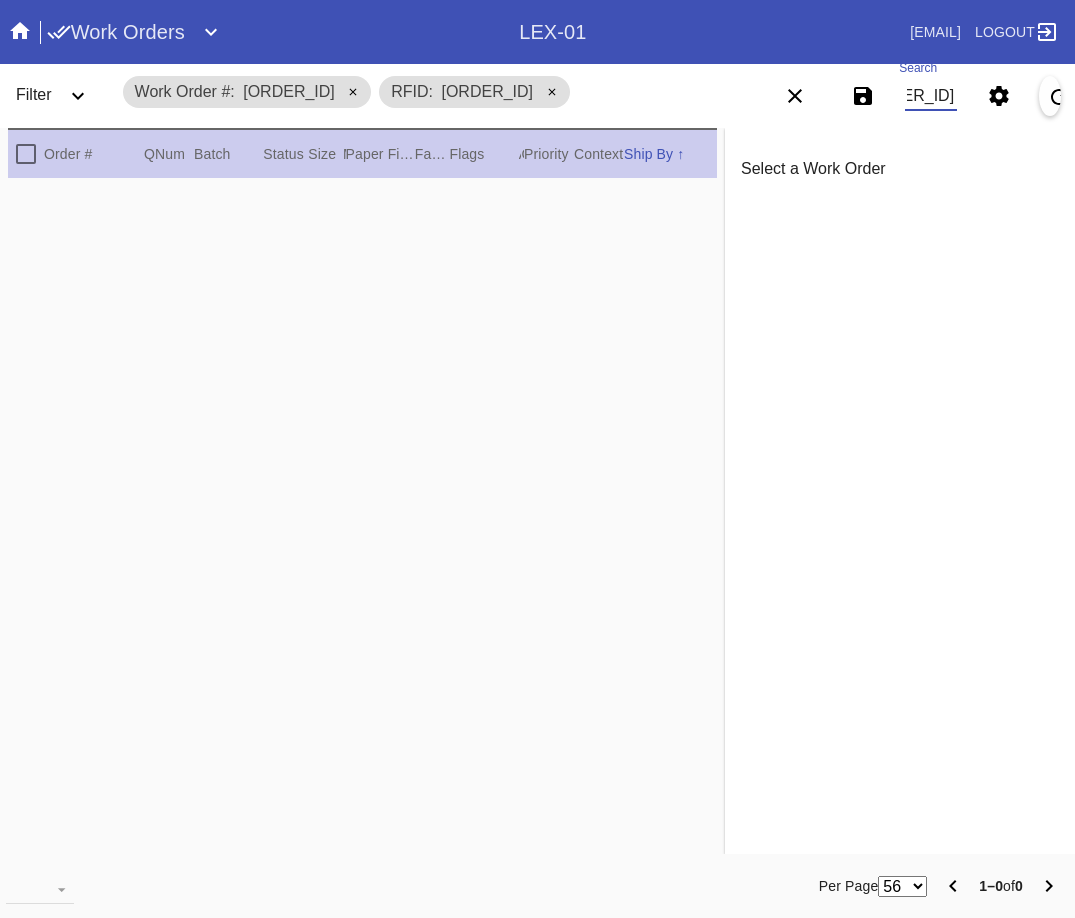 click on "W89C715818667712460658832163" at bounding box center [931, 96] 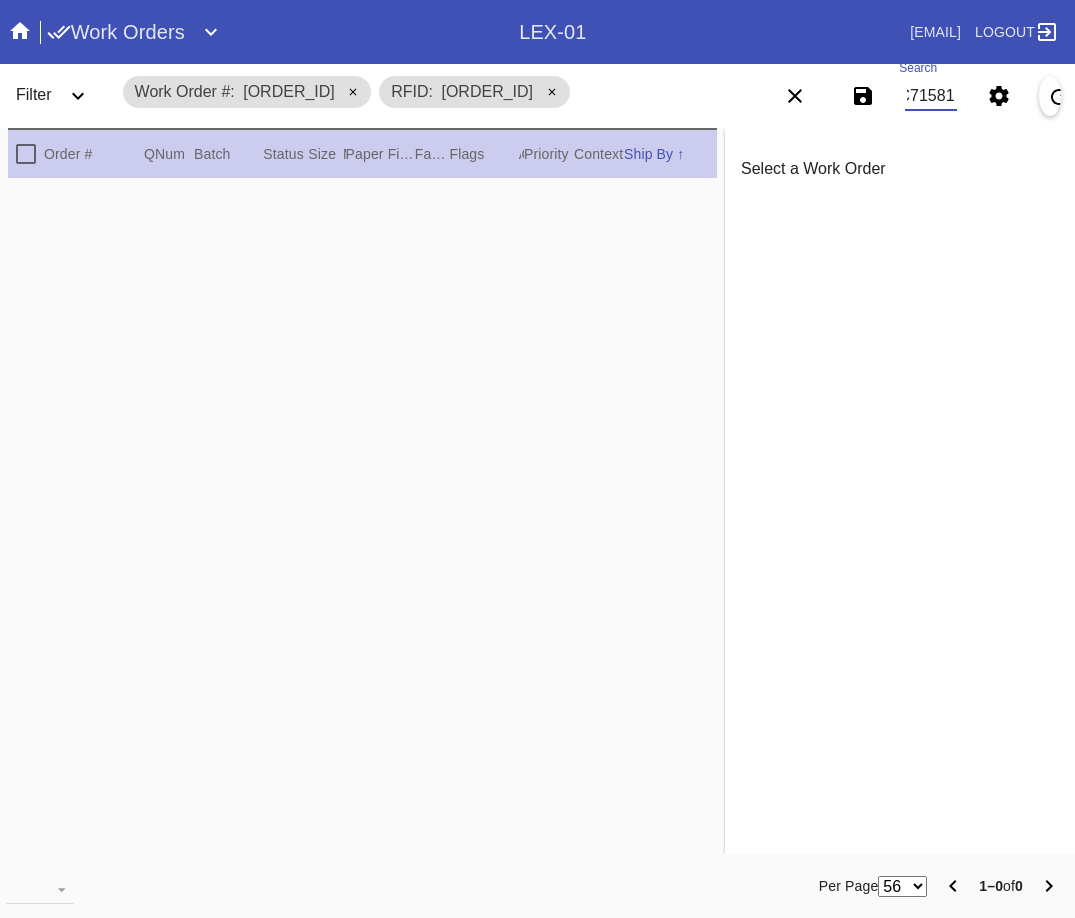 type on "C71581866771" 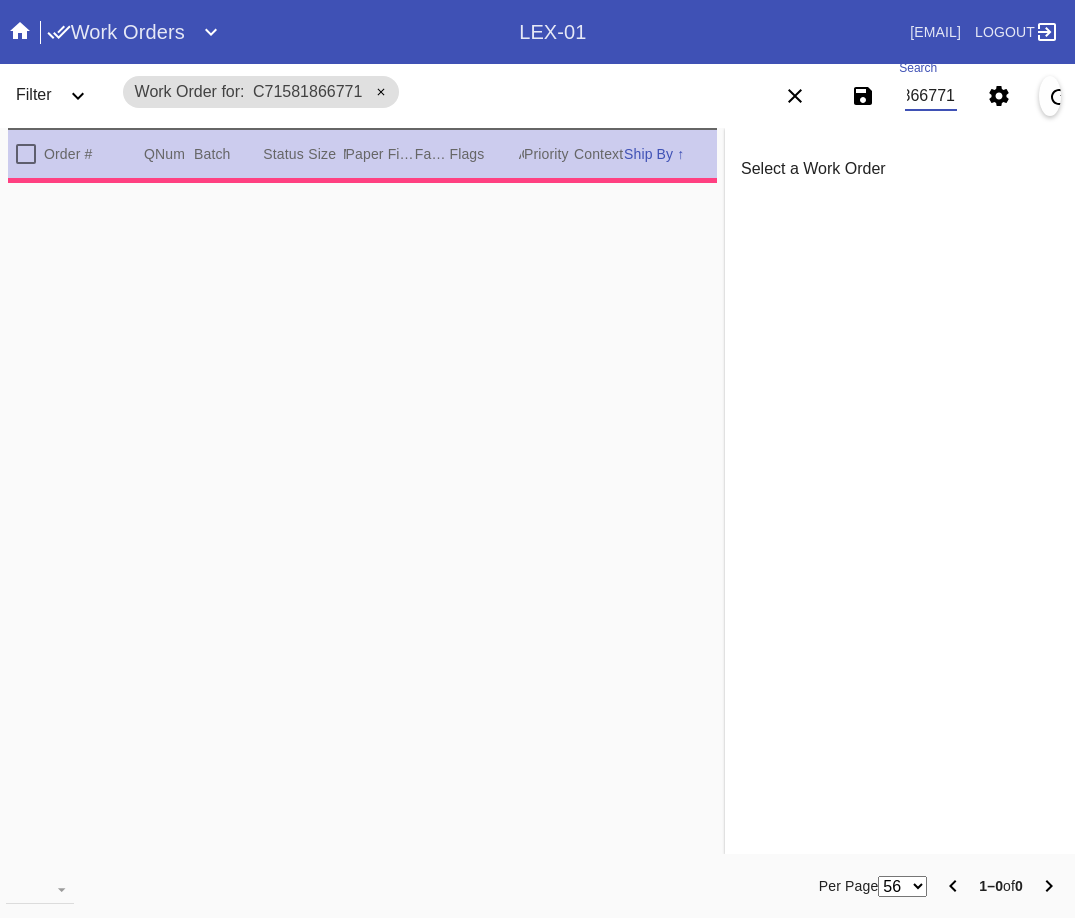 type on "2.0" 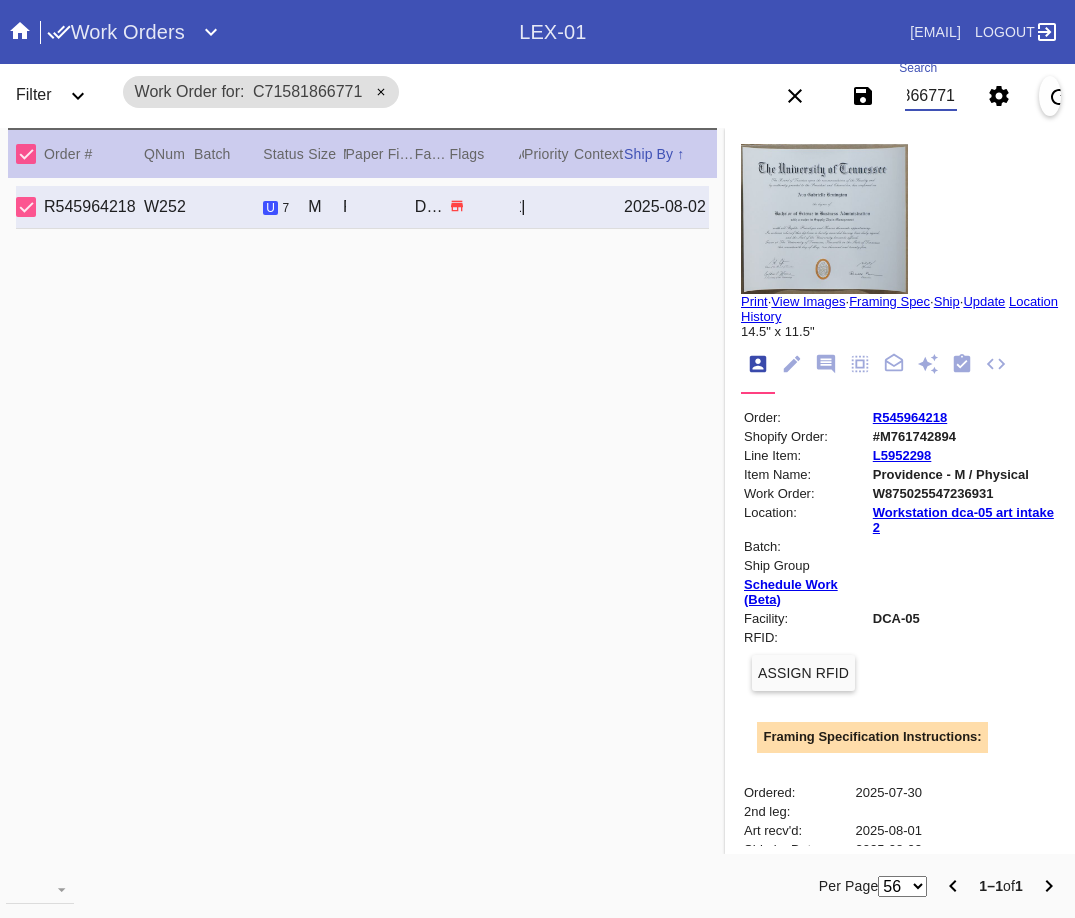 scroll, scrollTop: 0, scrollLeft: 0, axis: both 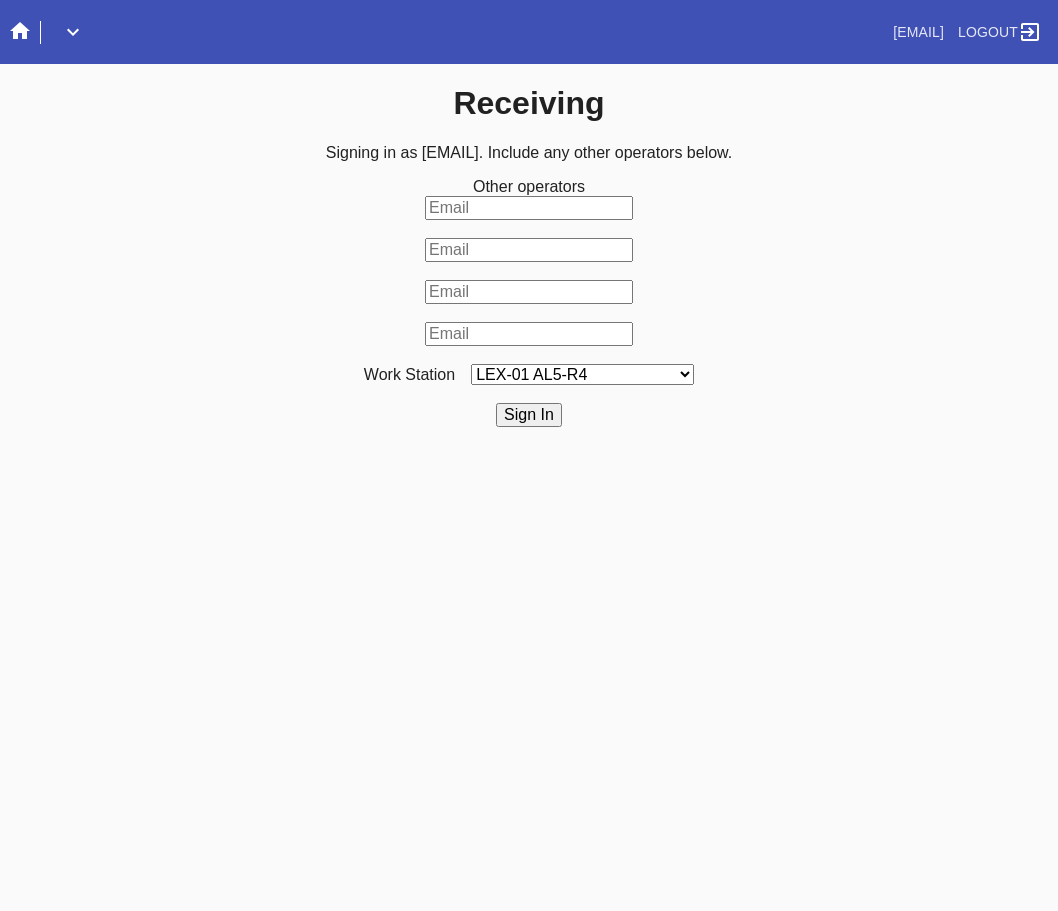 click on "LEX-01 AL5-R4
LEX-01 AL1-R1
LEX-01 AL5-R2
DCA-05 Receiving O
LEX-01 AL5-R5
LAS-01 Art Cell 4 - R1
LEX-01 AL1-R2
LEX-01 AL1-R3
LEX-01 AL5-R3
LEX-01 AL5-R6
LEX-01 AL1-R4
LEX-01 AC1-R1
LAS-01 Art Cell 1 - R1
LEX-01 AL4-R1
LEX-01 AC2-R1
DCA-05 Receiving Specialty
LEX-01 AL4-R2
LEX-01 AC3-R1
LAS-01 Art Cell 5 - R1
LEX-01 AC4-R1
LAS-01 Art Cell 2 - R1
LAS-01 Art Cell 6 - R1
LAS-01 Art Cell 8 - R1
LEX-01 AL2-R1
LAS-01 Art Cell 3 - R1
DCA-05 Receiving A
DCA-05 Receiving B
DCA-05 Receiving C
DCA-05 Receiving D
LEX-01 AL2-R2
DCA-05 Receiving E
DCA-05 Receiving F
DCA-05 Receiving G
DCA-05 Receiving H
LAS-01 Art Cell 7 - R1
LEX-01 AL3-R1
LEX-01 AL3-R2
LEX-01 AL3-R3
LEX-01 AL3-R4
LEX-01 AL5-R1" at bounding box center (582, 374) 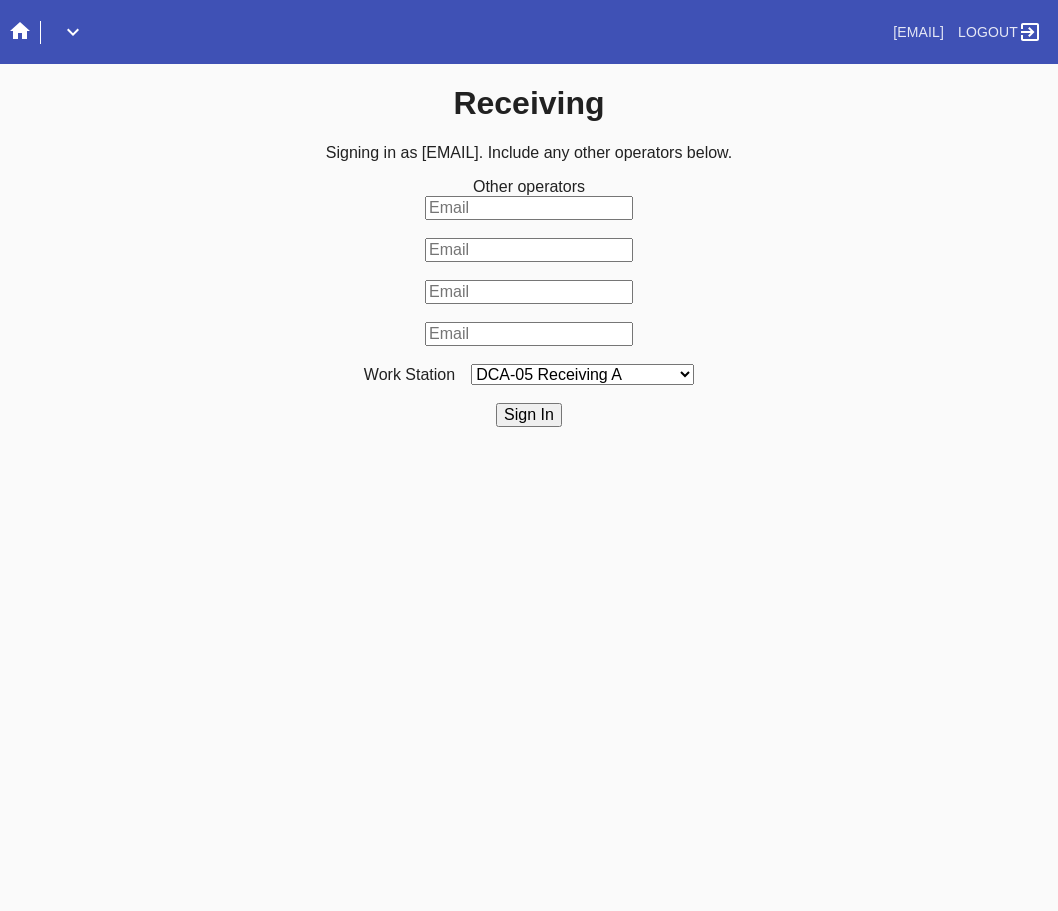 click on "LEX-01 AL5-R4
LEX-01 AL1-R1
LEX-01 AL5-R2
DCA-05 Receiving O
LEX-01 AL5-R5
LAS-01 Art Cell 4 - R1
LEX-01 AL1-R2
LEX-01 AL1-R3
LEX-01 AL5-R3
LEX-01 AL5-R6
LEX-01 AL1-R4
LEX-01 AC1-R1
LAS-01 Art Cell 1 - R1
LEX-01 AL4-R1
LEX-01 AC2-R1
DCA-05 Receiving Specialty
LEX-01 AL4-R2
LEX-01 AC3-R1
LAS-01 Art Cell 5 - R1
LEX-01 AC4-R1
LAS-01 Art Cell 2 - R1
LAS-01 Art Cell 6 - R1
LAS-01 Art Cell 8 - R1
LEX-01 AL2-R1
LAS-01 Art Cell 3 - R1
DCA-05 Receiving A
DCA-05 Receiving B
DCA-05 Receiving C
DCA-05 Receiving D
LEX-01 AL2-R2
DCA-05 Receiving E
DCA-05 Receiving F
DCA-05 Receiving G
DCA-05 Receiving H
LAS-01 Art Cell 7 - R1
LEX-01 AL3-R1
LEX-01 AL3-R2
LEX-01 AL3-R3
LEX-01 AL3-R4
LEX-01 AL5-R1" at bounding box center [582, 374] 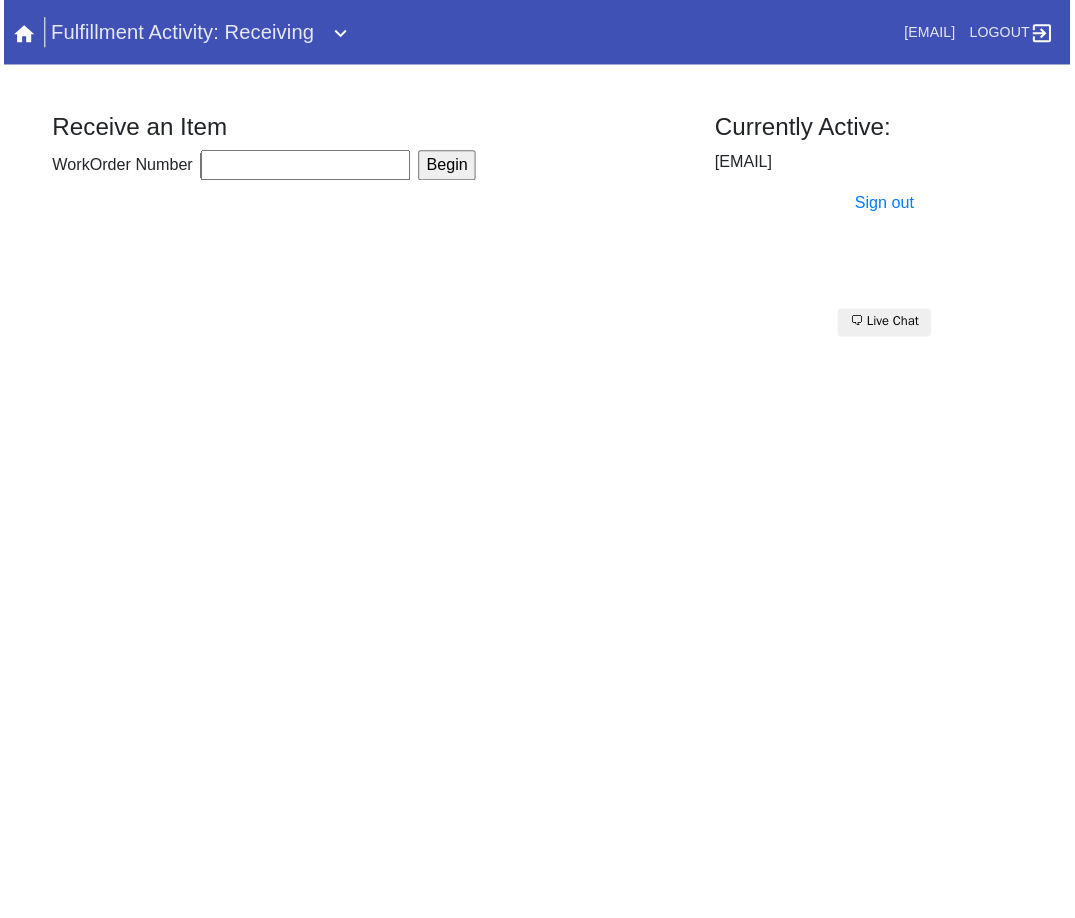 scroll, scrollTop: 0, scrollLeft: 0, axis: both 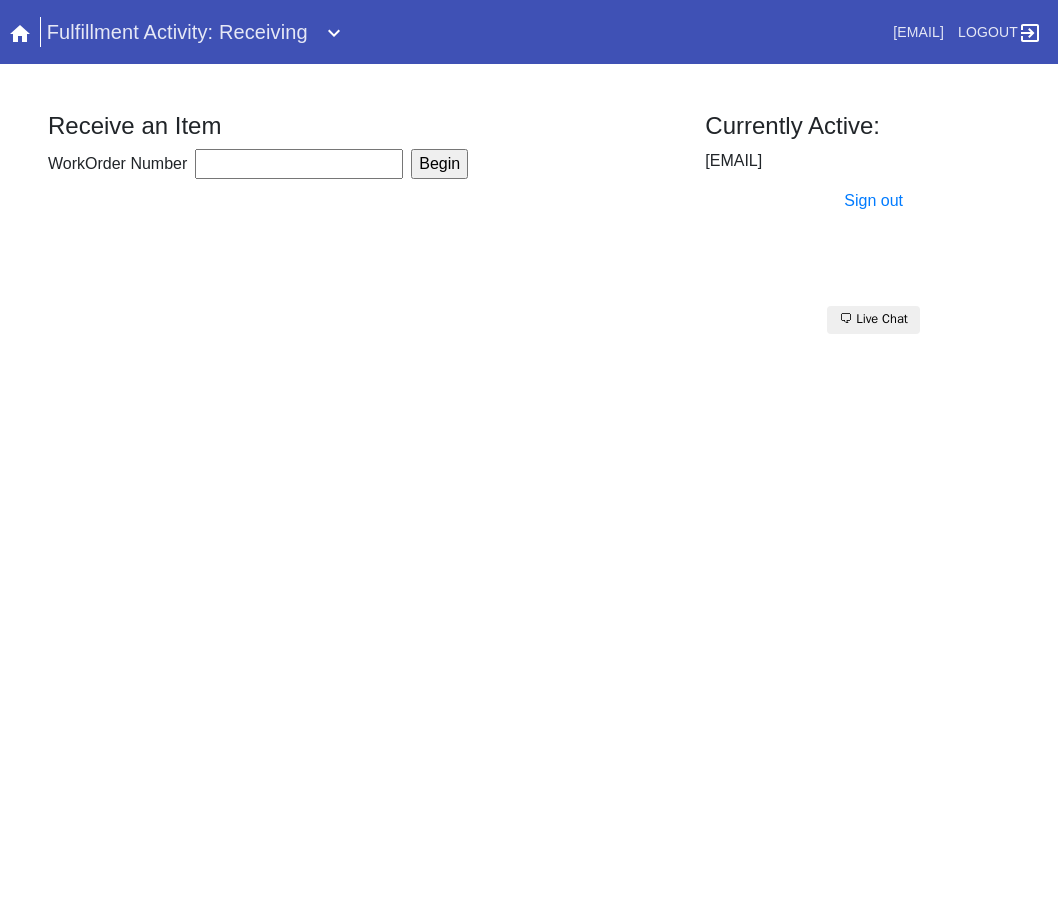 drag, startPoint x: 383, startPoint y: 644, endPoint x: 406, endPoint y: 207, distance: 437.60486 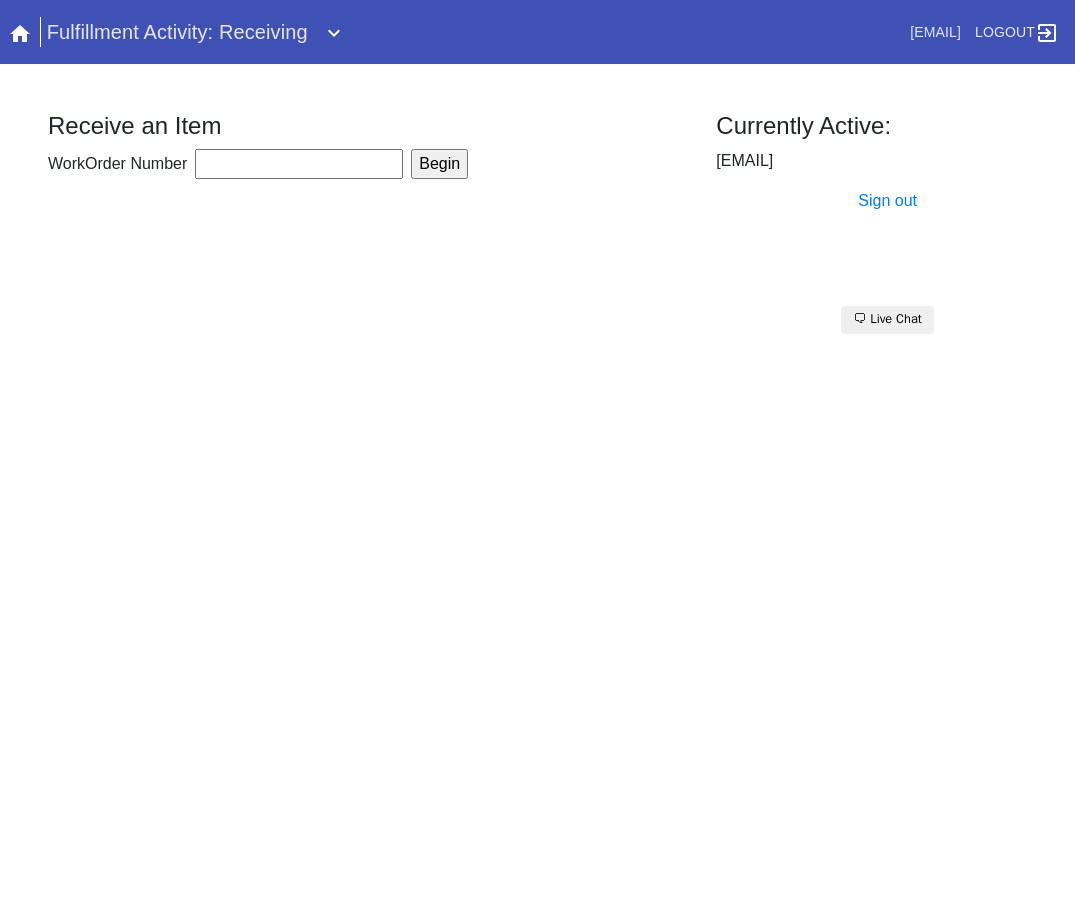 click on "WorkOrder Number Begin" at bounding box center (366, 166) 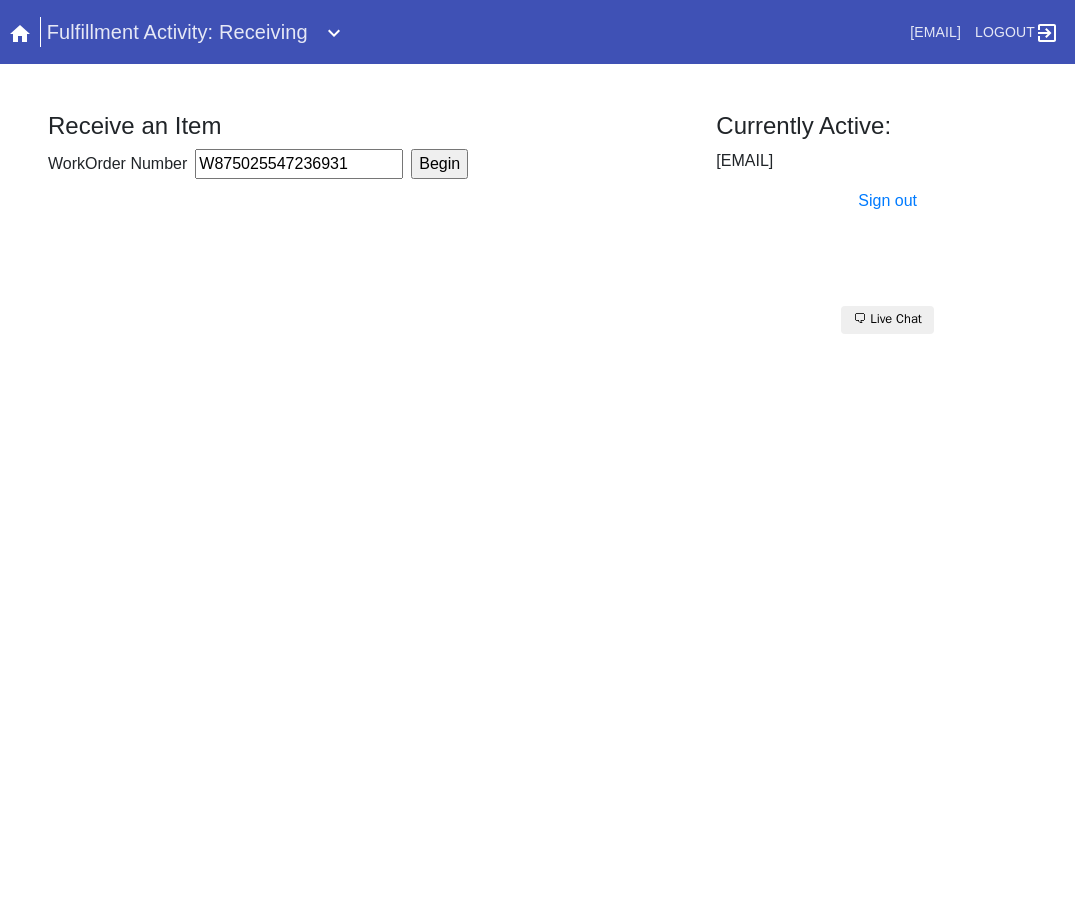 type on "W875025547236931" 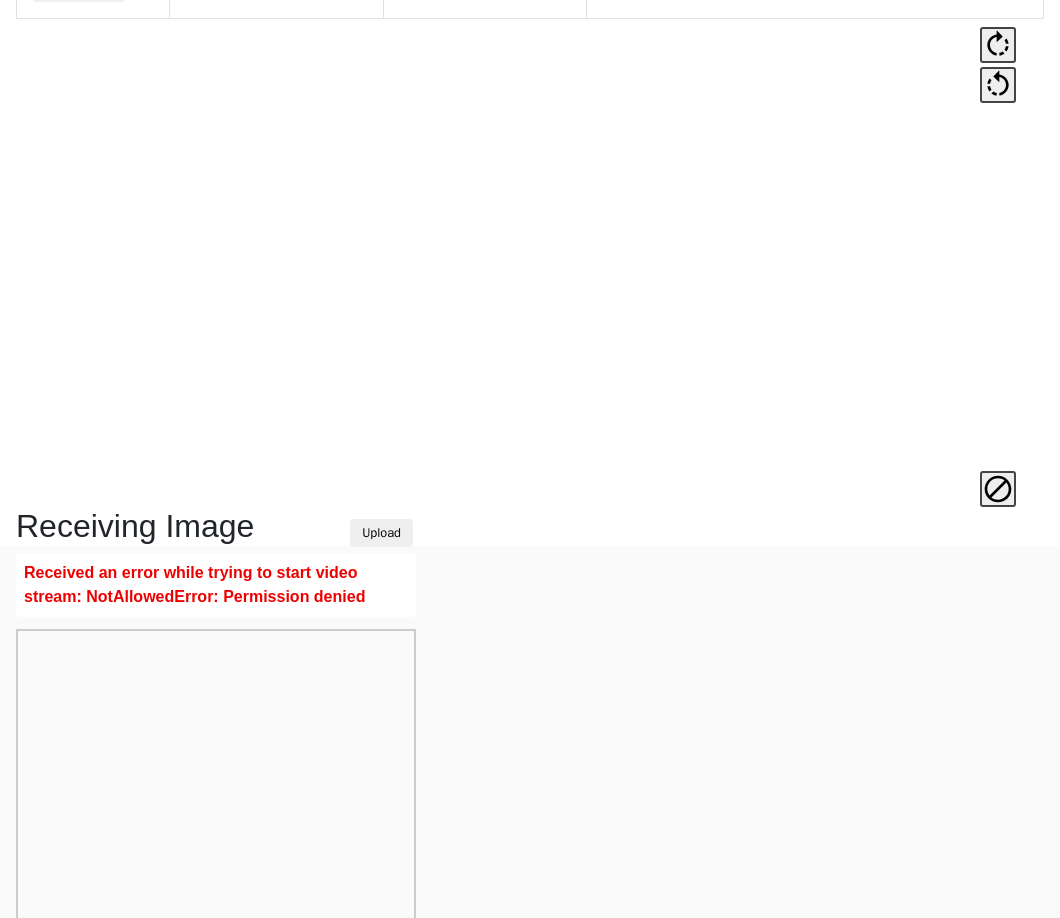 scroll, scrollTop: 473, scrollLeft: 0, axis: vertical 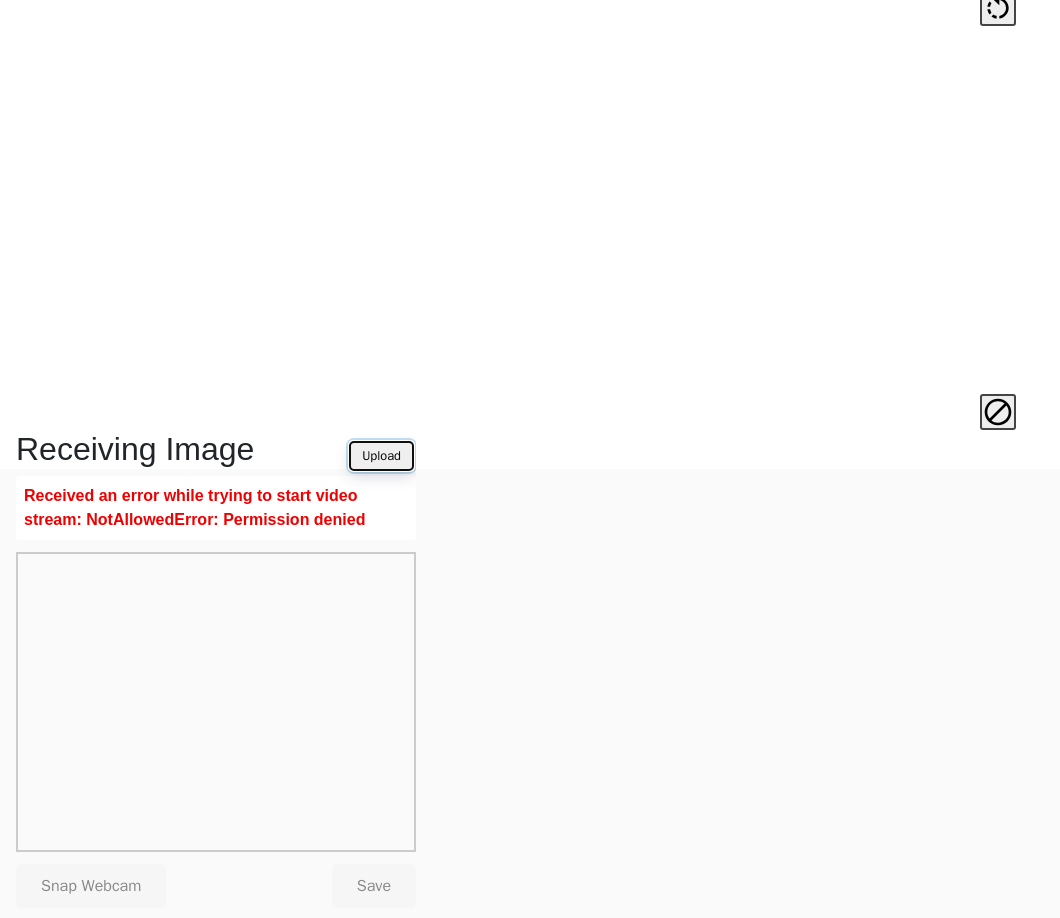 click on "Upload" at bounding box center [381, 456] 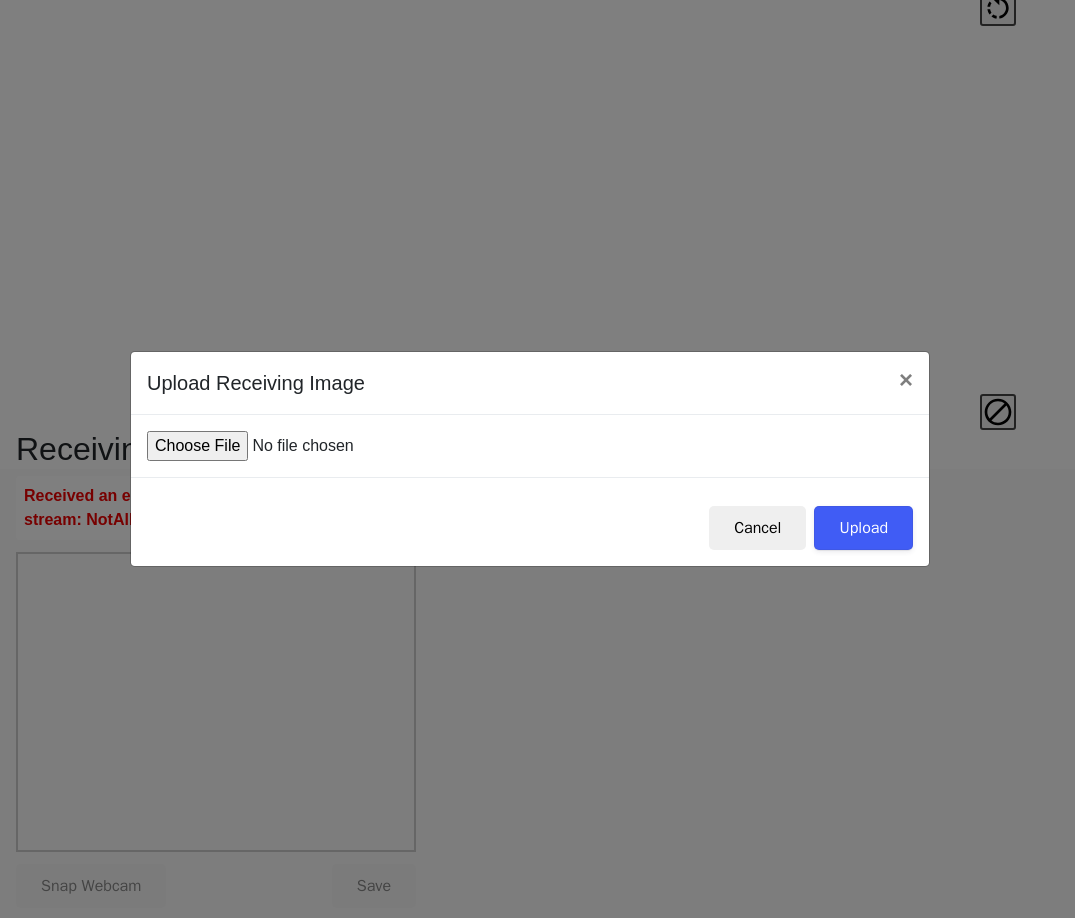 type on "C:\fakepath\IMG_0002.JPG" 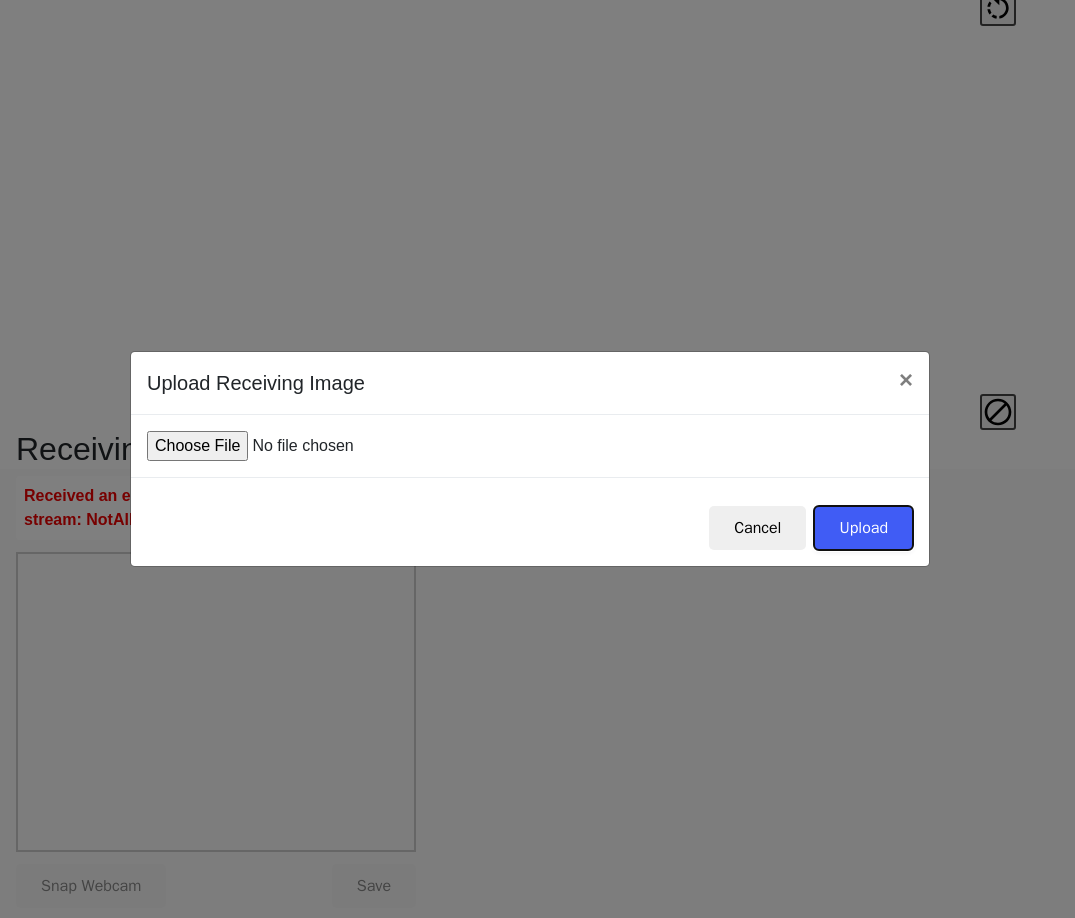 click on "Upload" at bounding box center (863, 528) 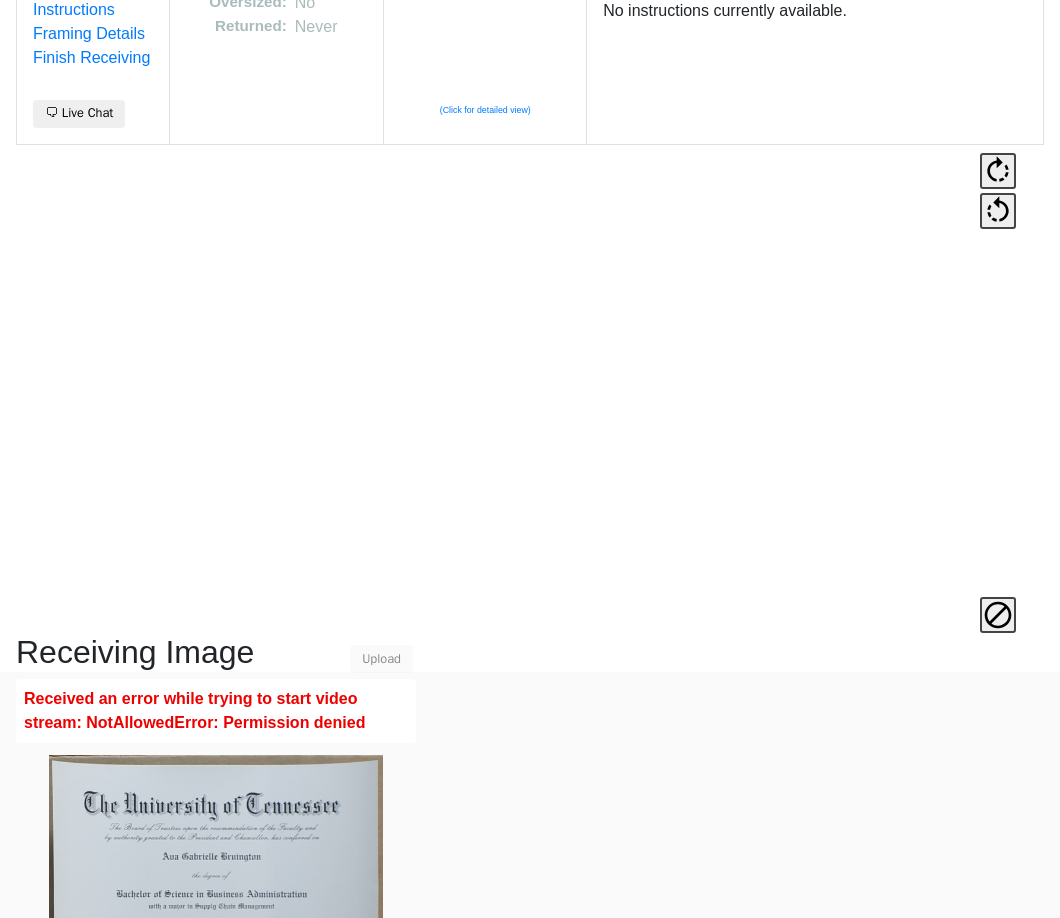 scroll, scrollTop: 473, scrollLeft: 0, axis: vertical 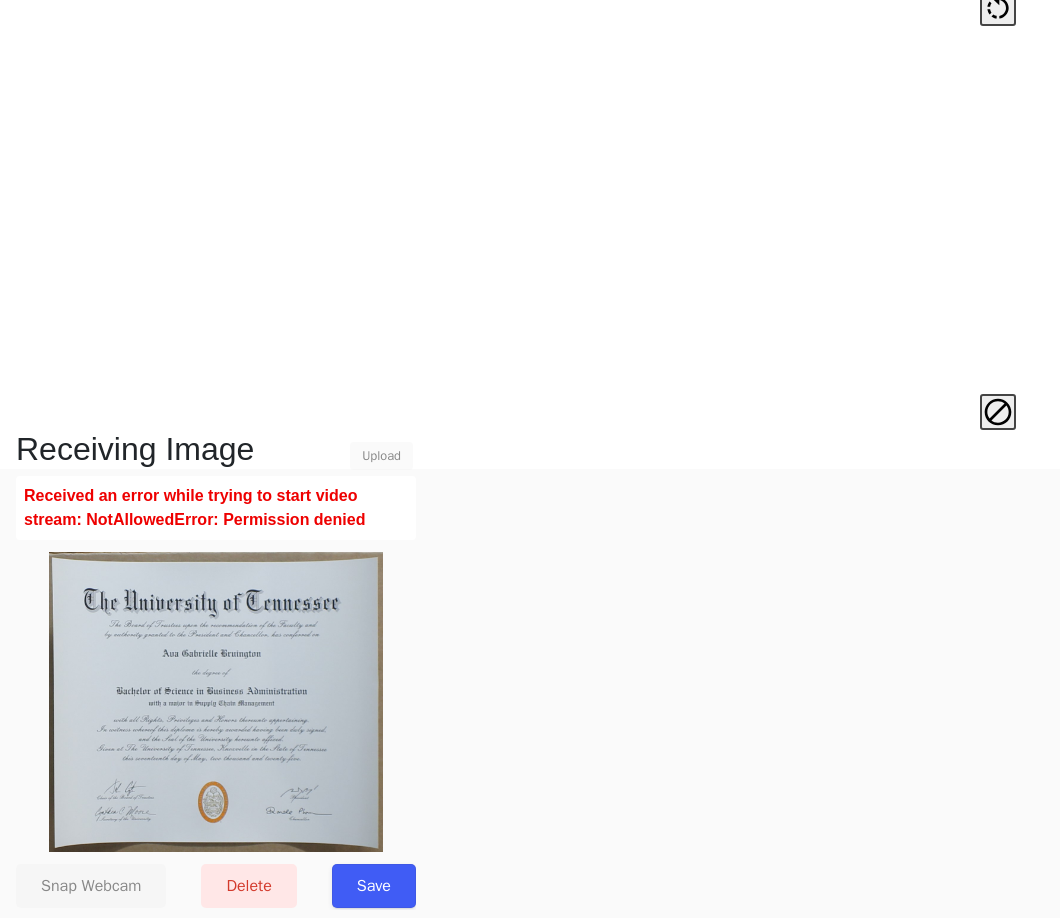 click on "Save" at bounding box center (374, 886) 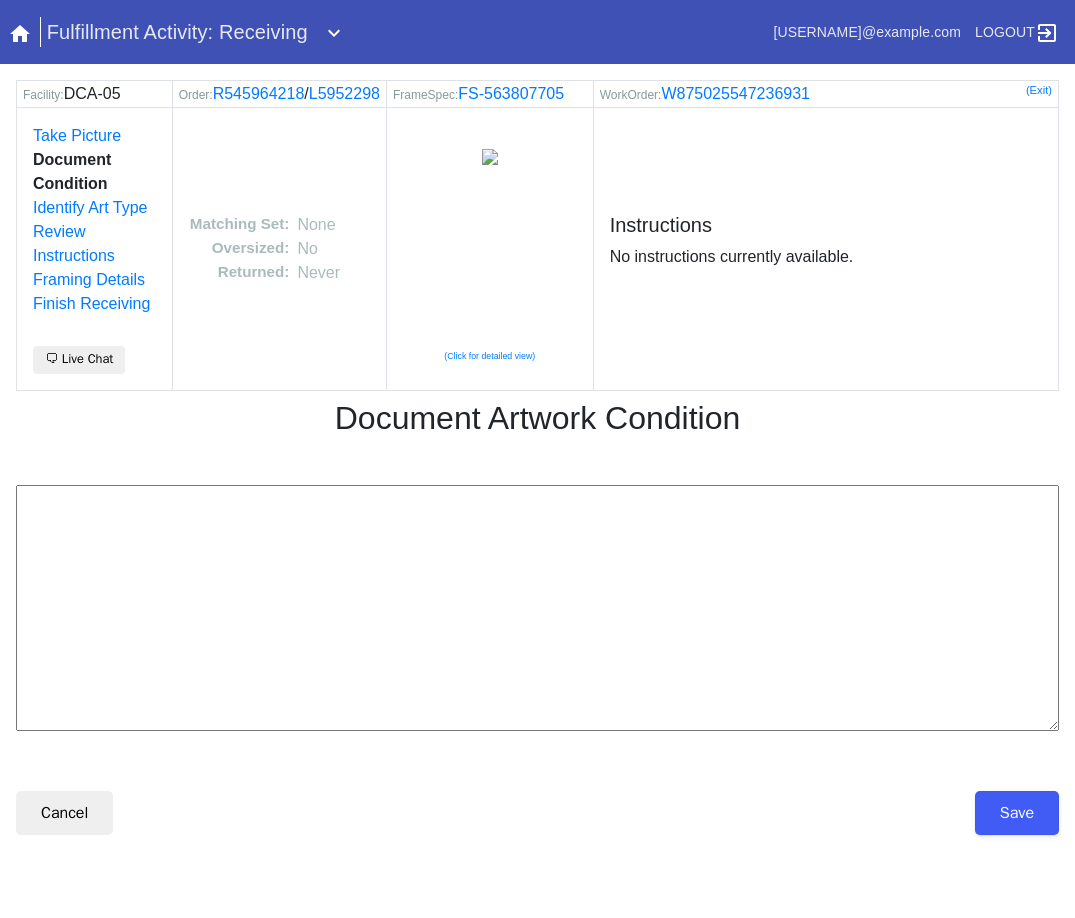 scroll, scrollTop: 0, scrollLeft: 0, axis: both 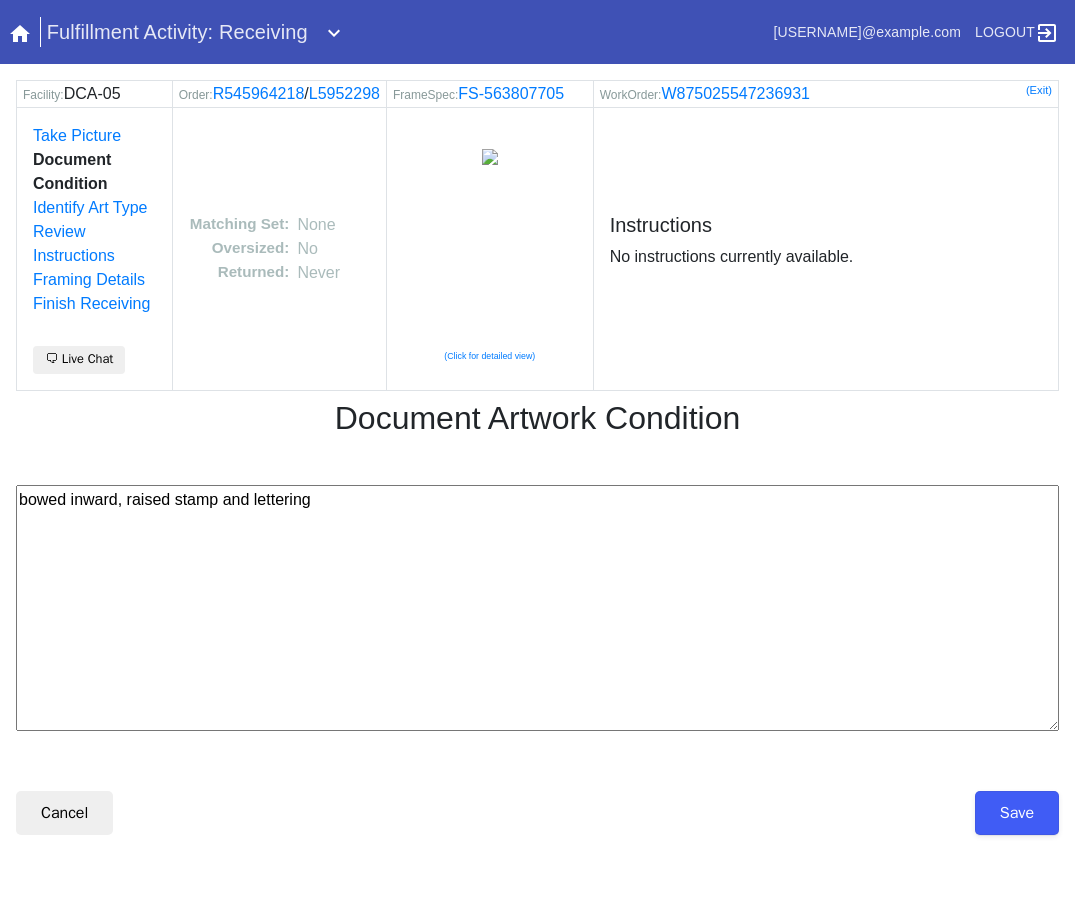type on "bowed inward, raised stamp and lettering" 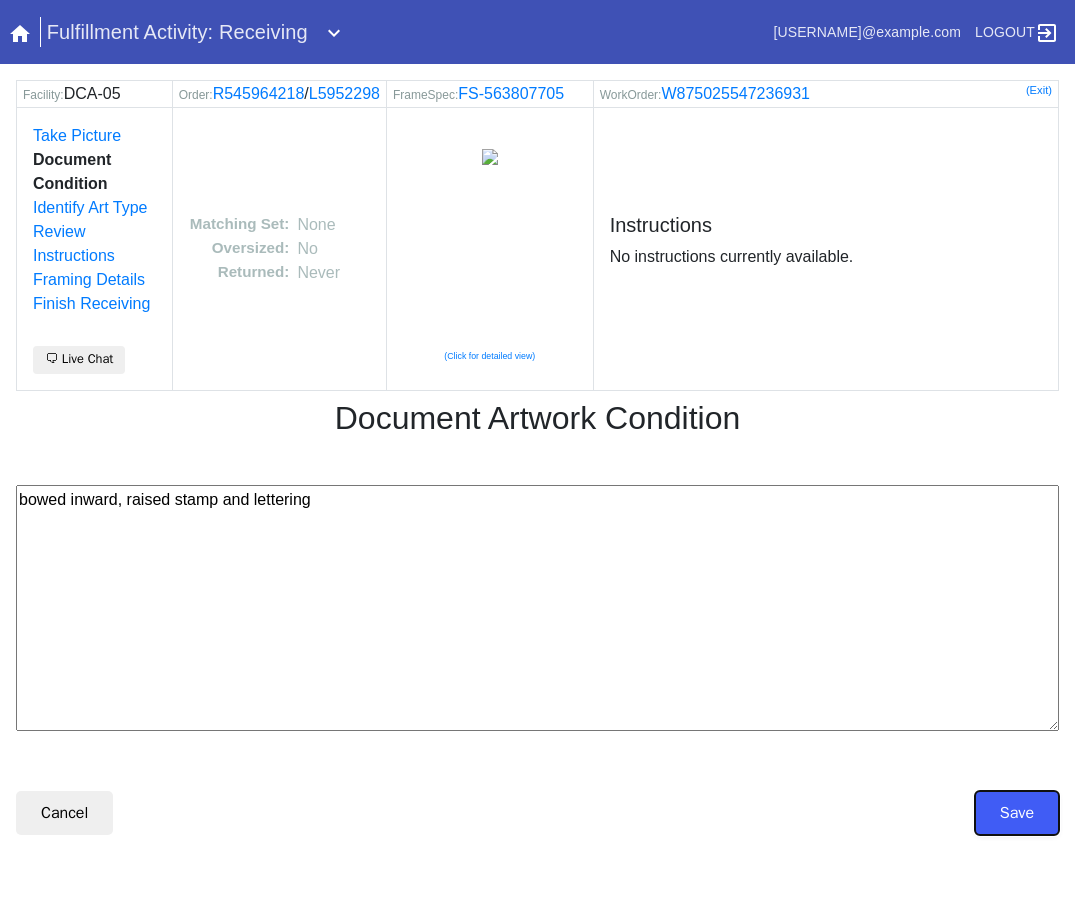 click on "Save" at bounding box center [1017, 813] 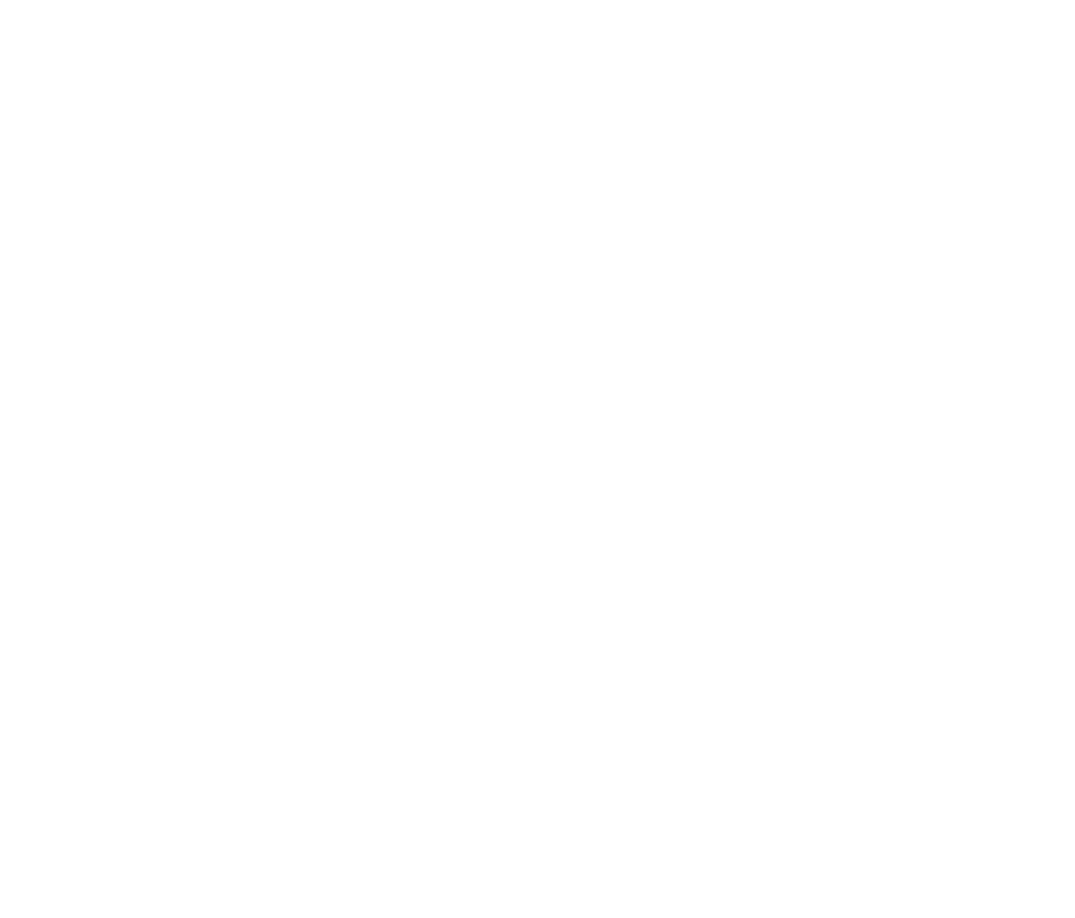 scroll, scrollTop: 0, scrollLeft: 0, axis: both 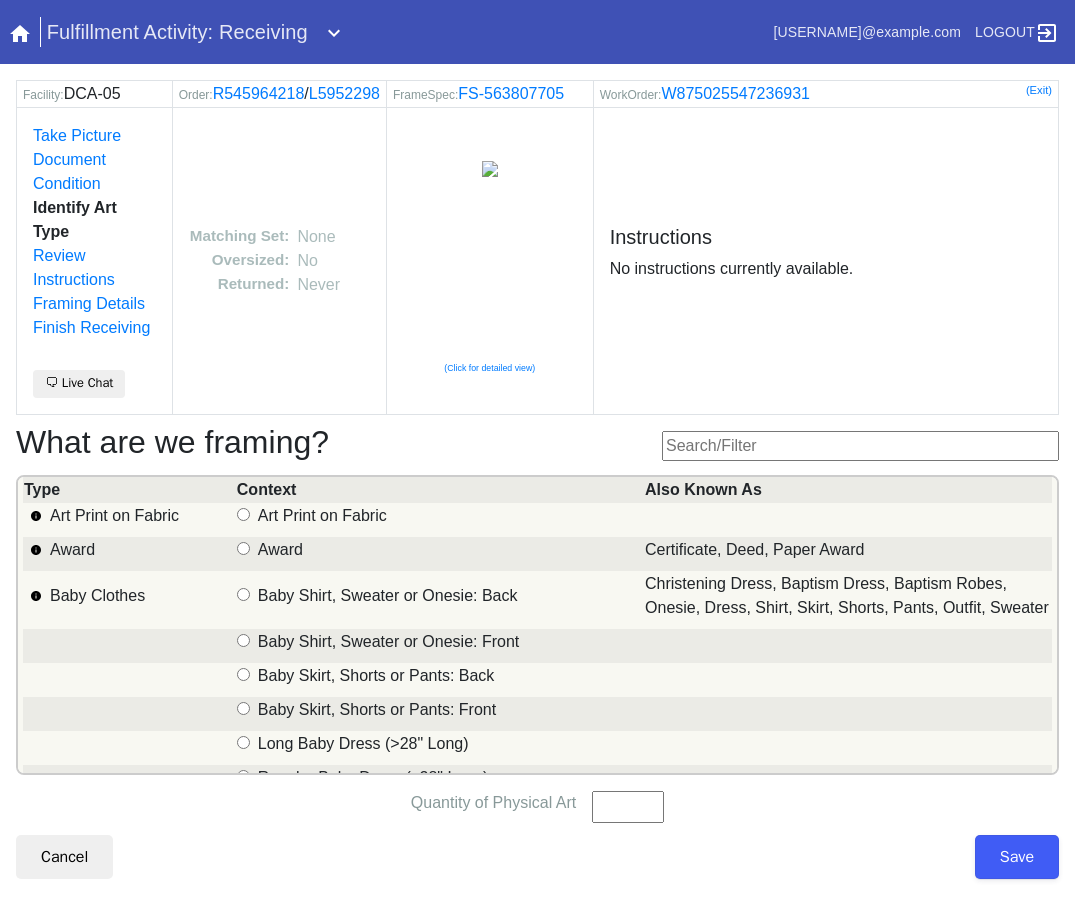 click at bounding box center [860, 446] 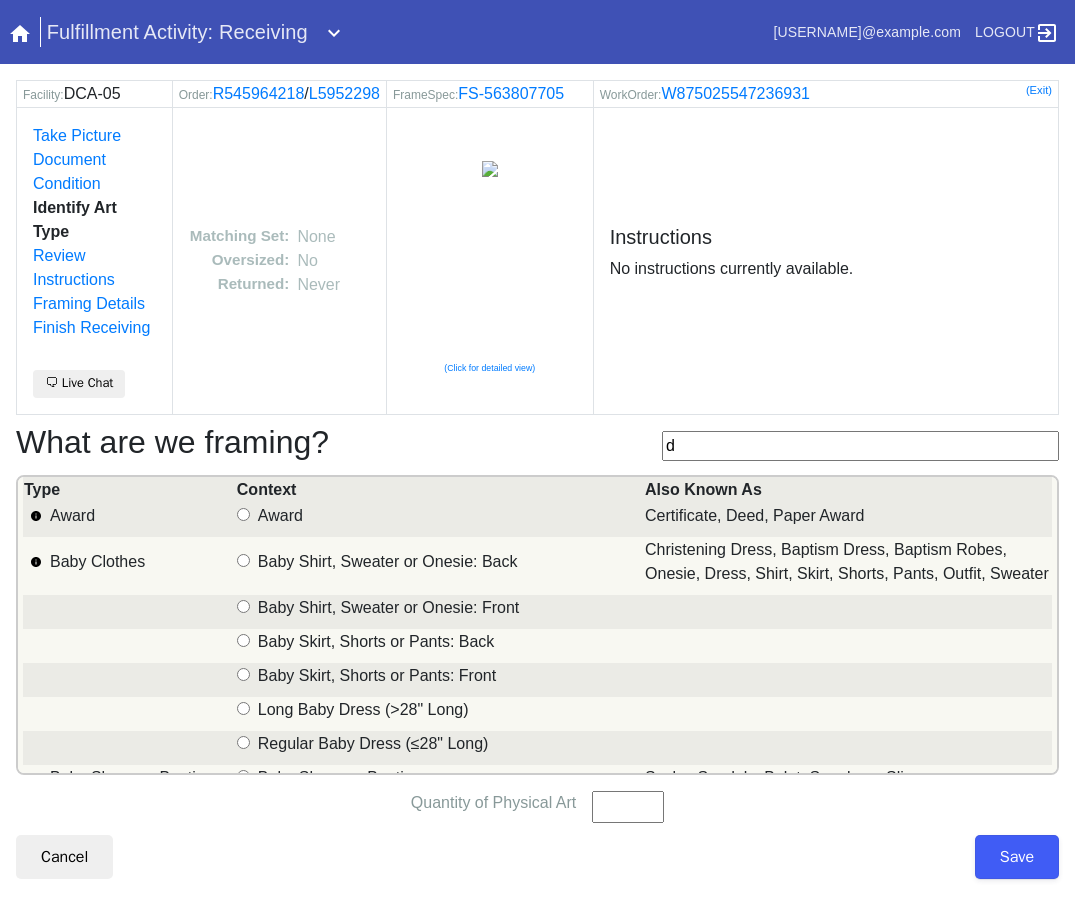 type on "d" 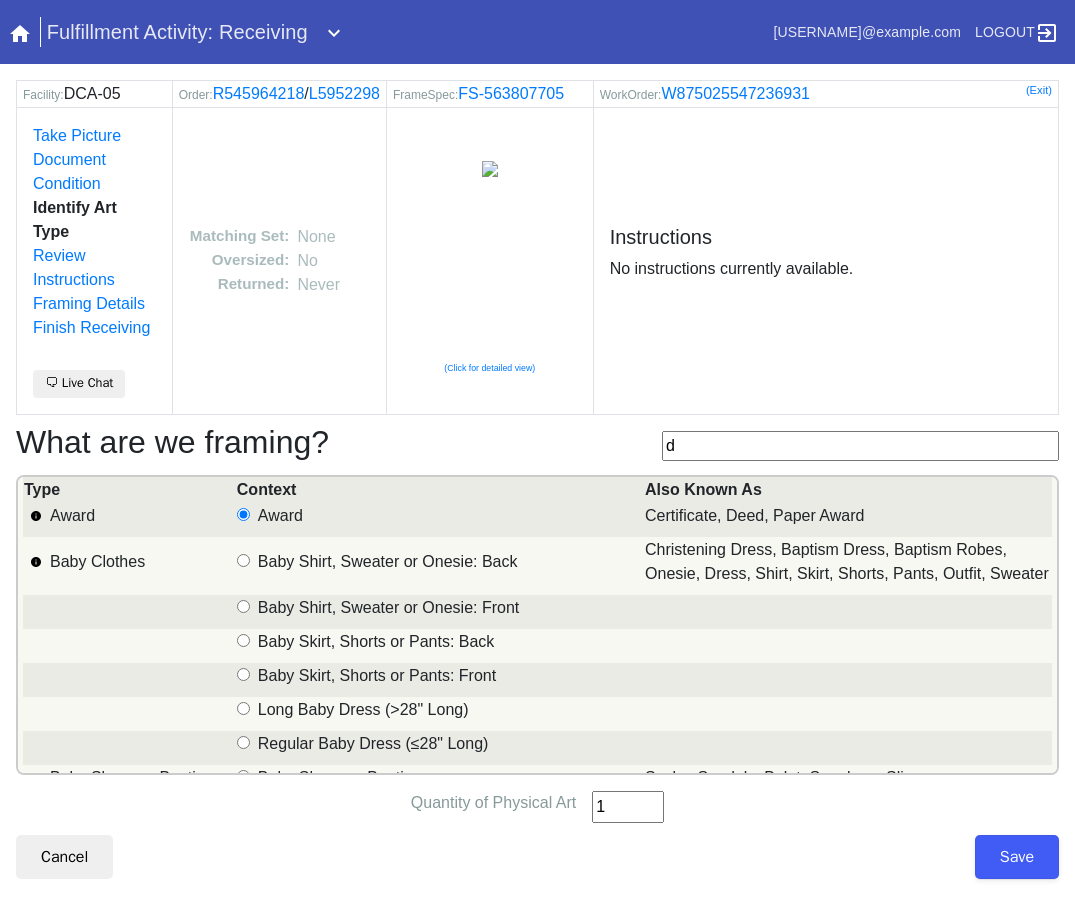 type on "1" 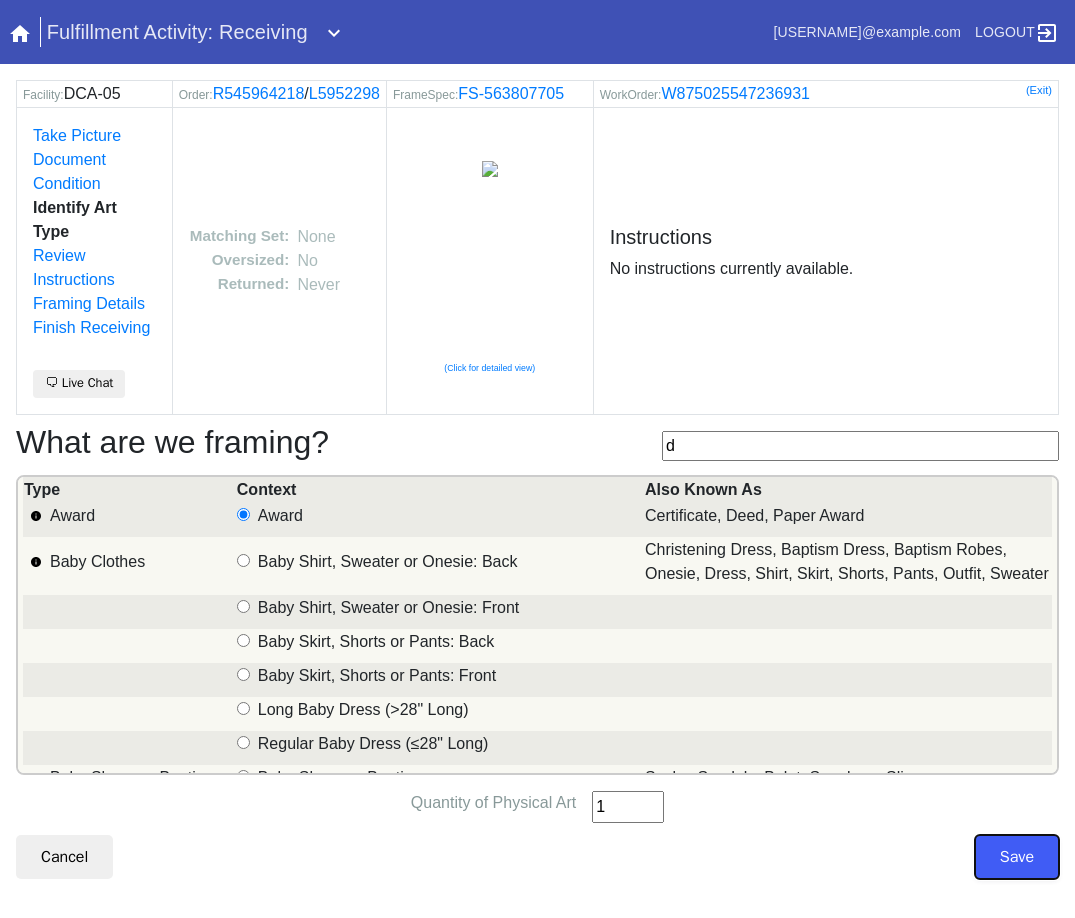 click on "Save" at bounding box center (1017, 857) 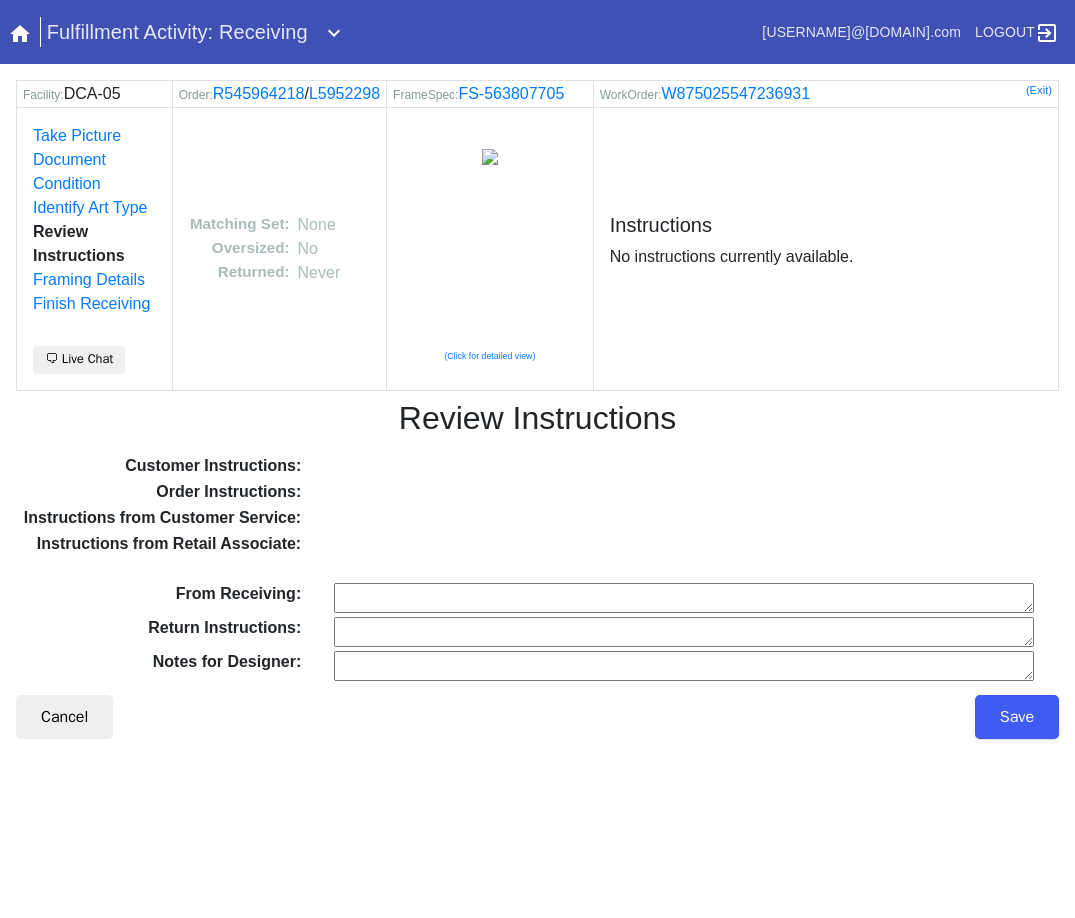 scroll, scrollTop: 0, scrollLeft: 0, axis: both 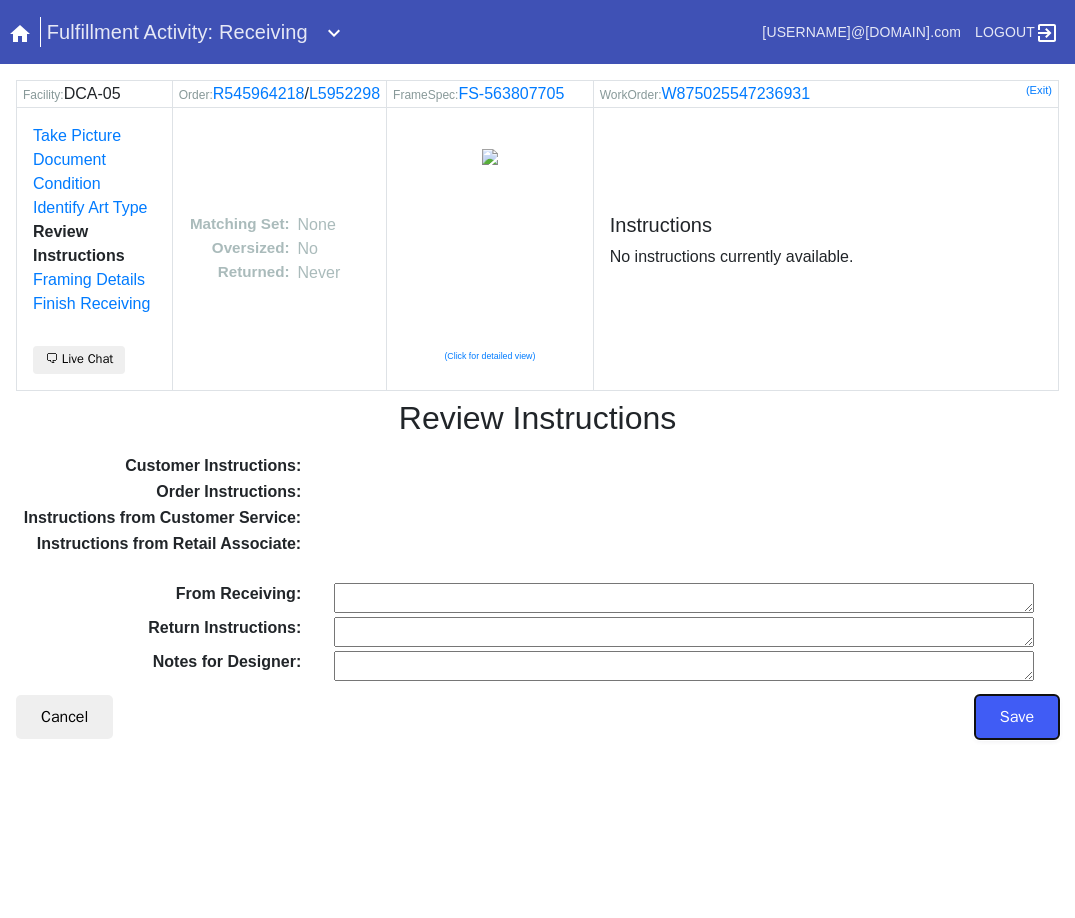 click on "Save" at bounding box center [1017, 717] 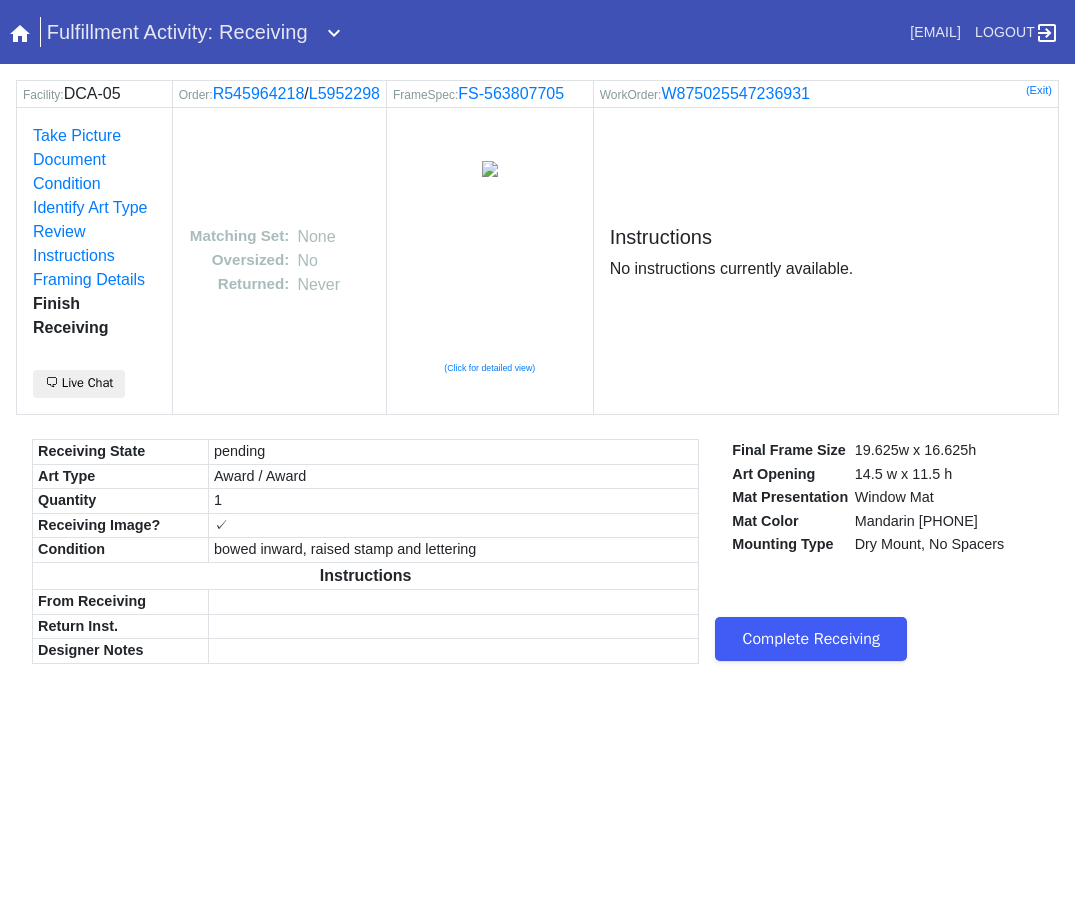 scroll, scrollTop: 0, scrollLeft: 0, axis: both 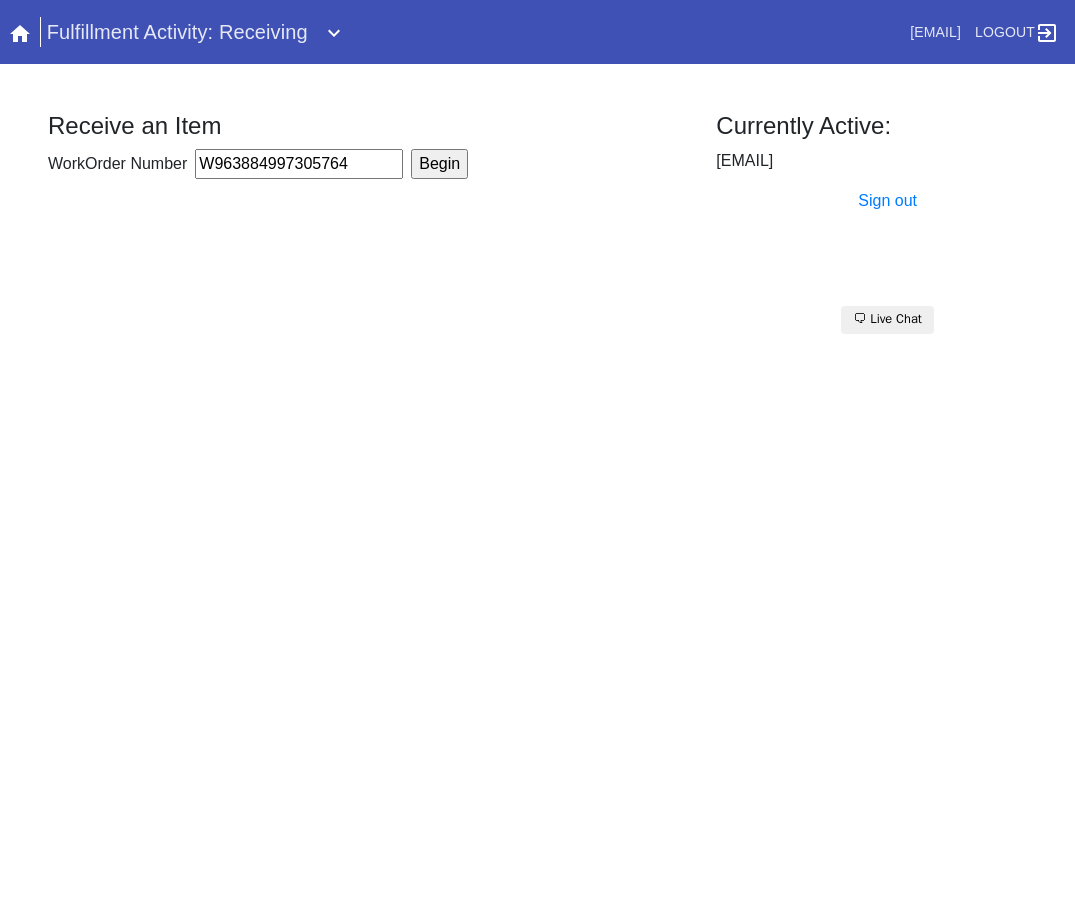 type on "W963884997305764" 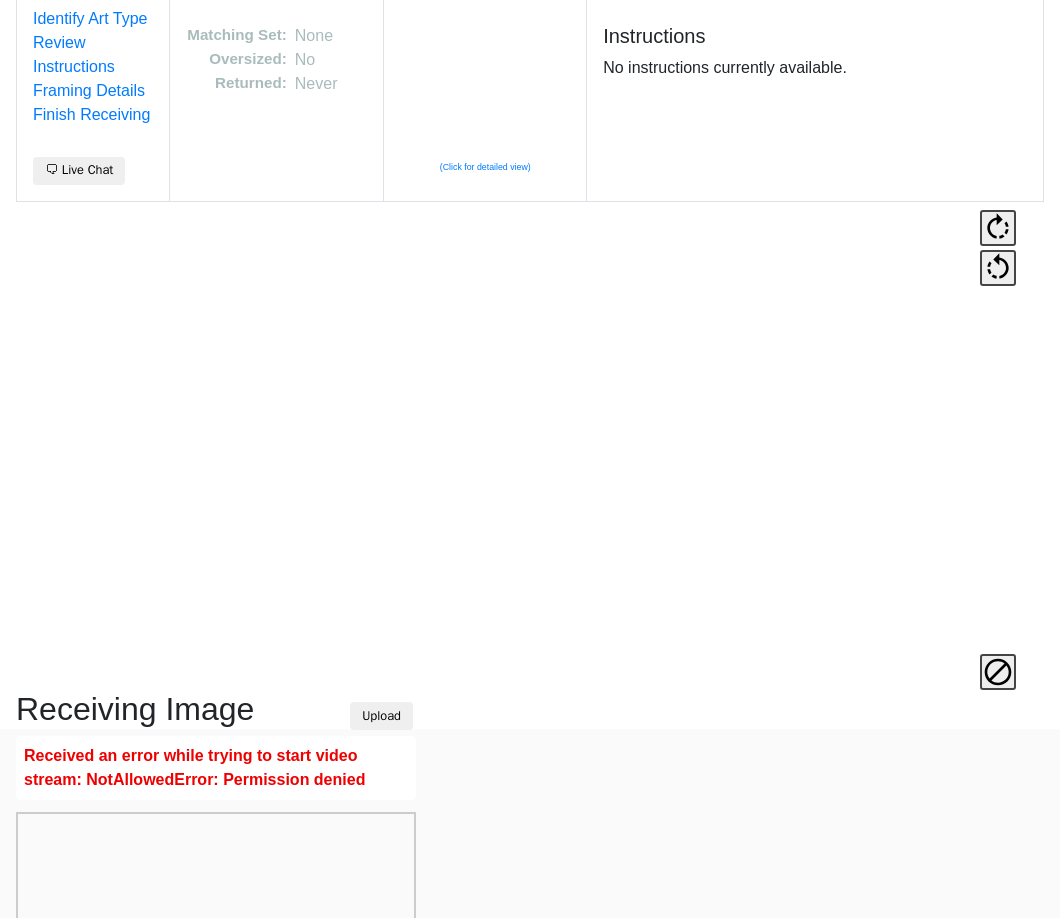 scroll, scrollTop: 473, scrollLeft: 0, axis: vertical 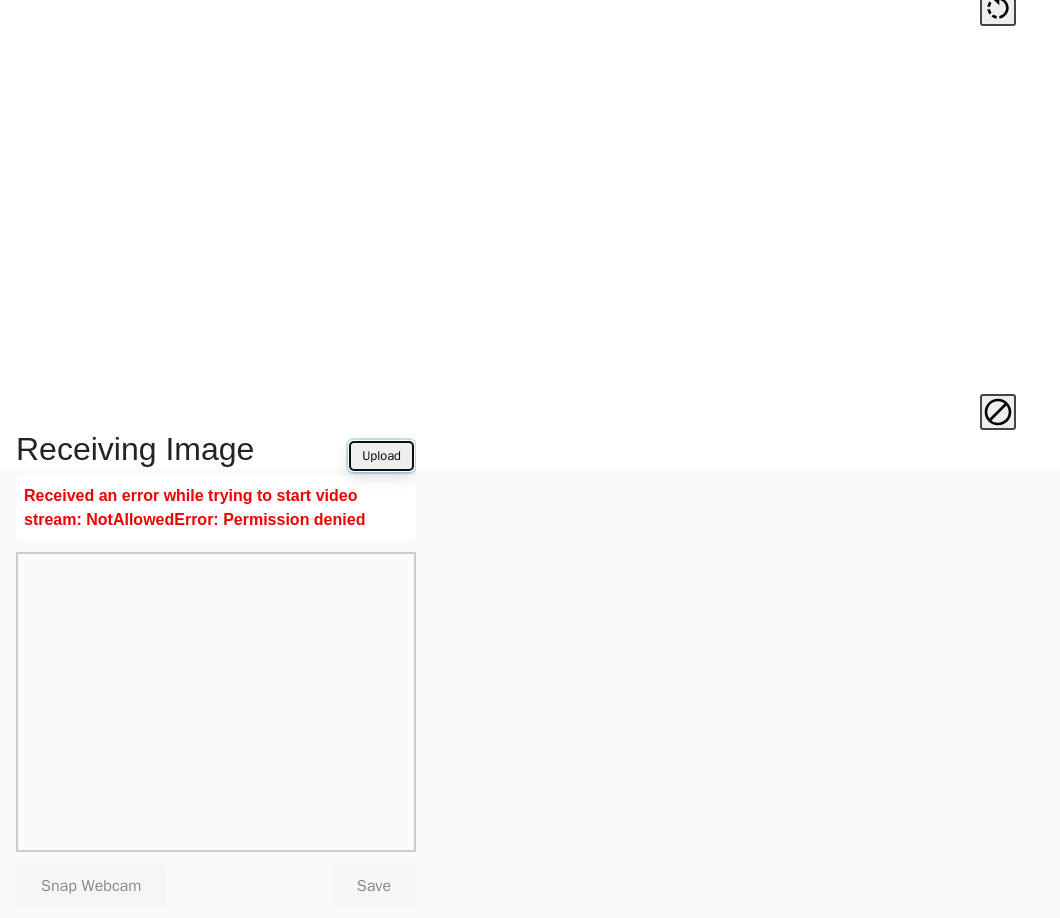 click on "Upload" at bounding box center [381, 456] 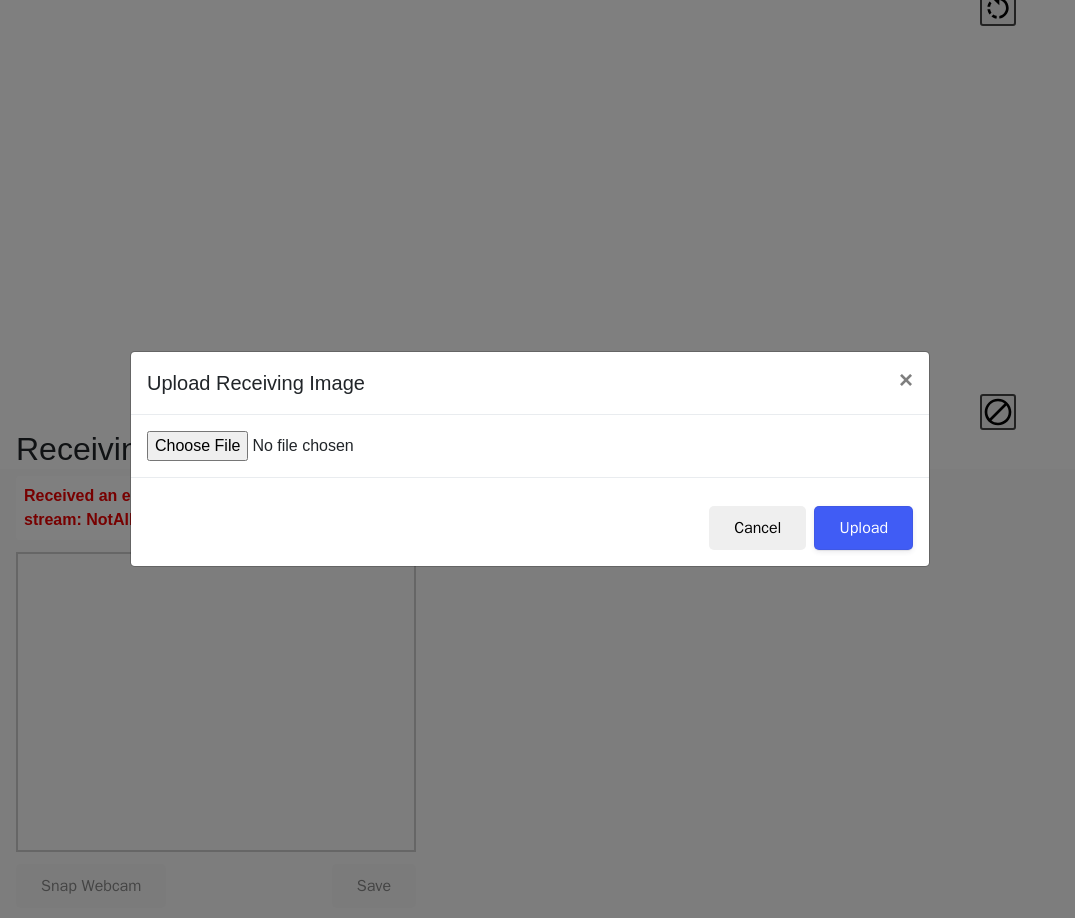 type on "C:\fakepath\IMG_0003.JPG" 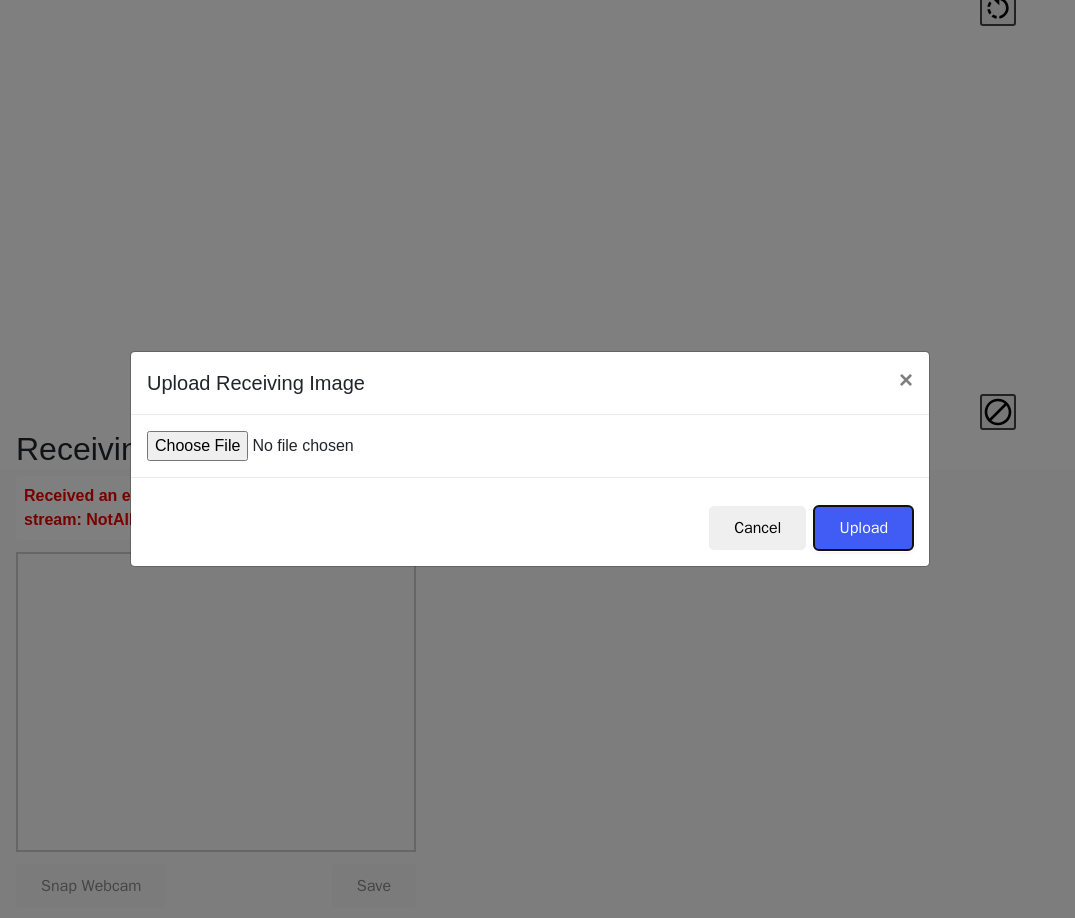 click on "Upload" at bounding box center (863, 528) 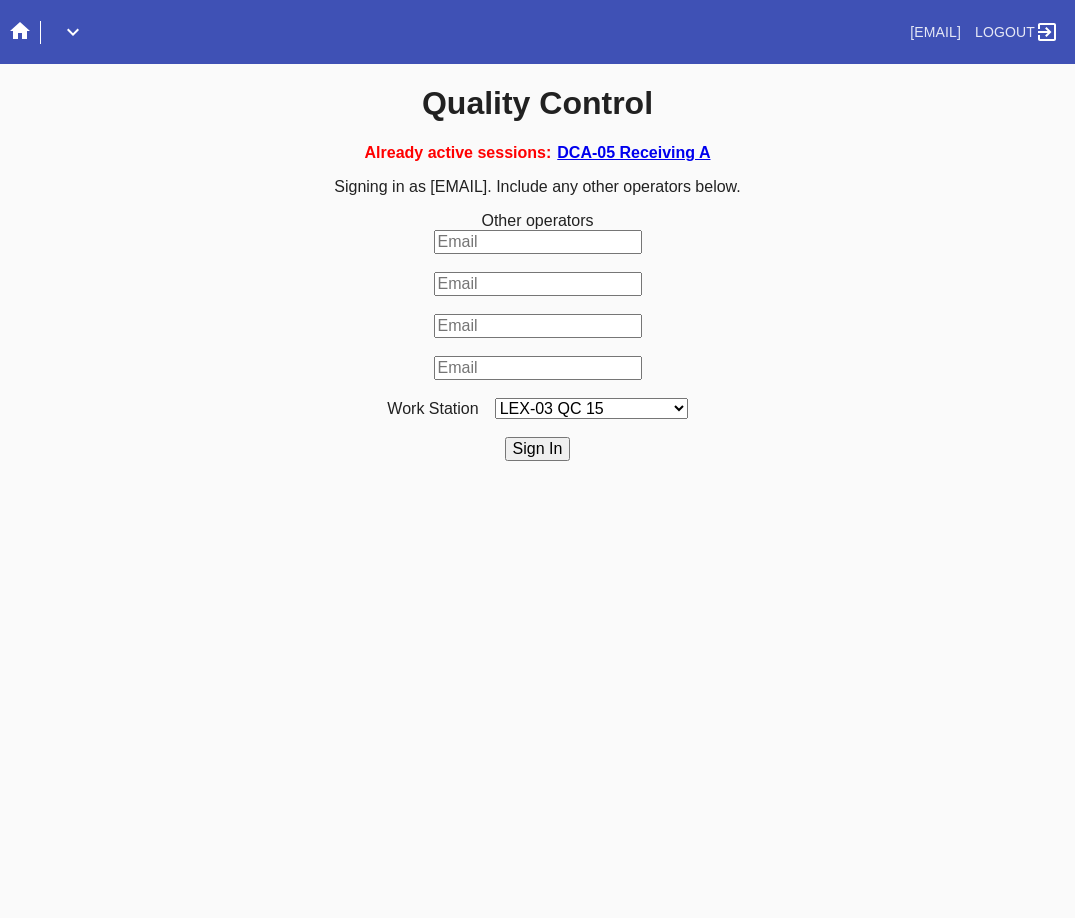 scroll, scrollTop: 0, scrollLeft: 0, axis: both 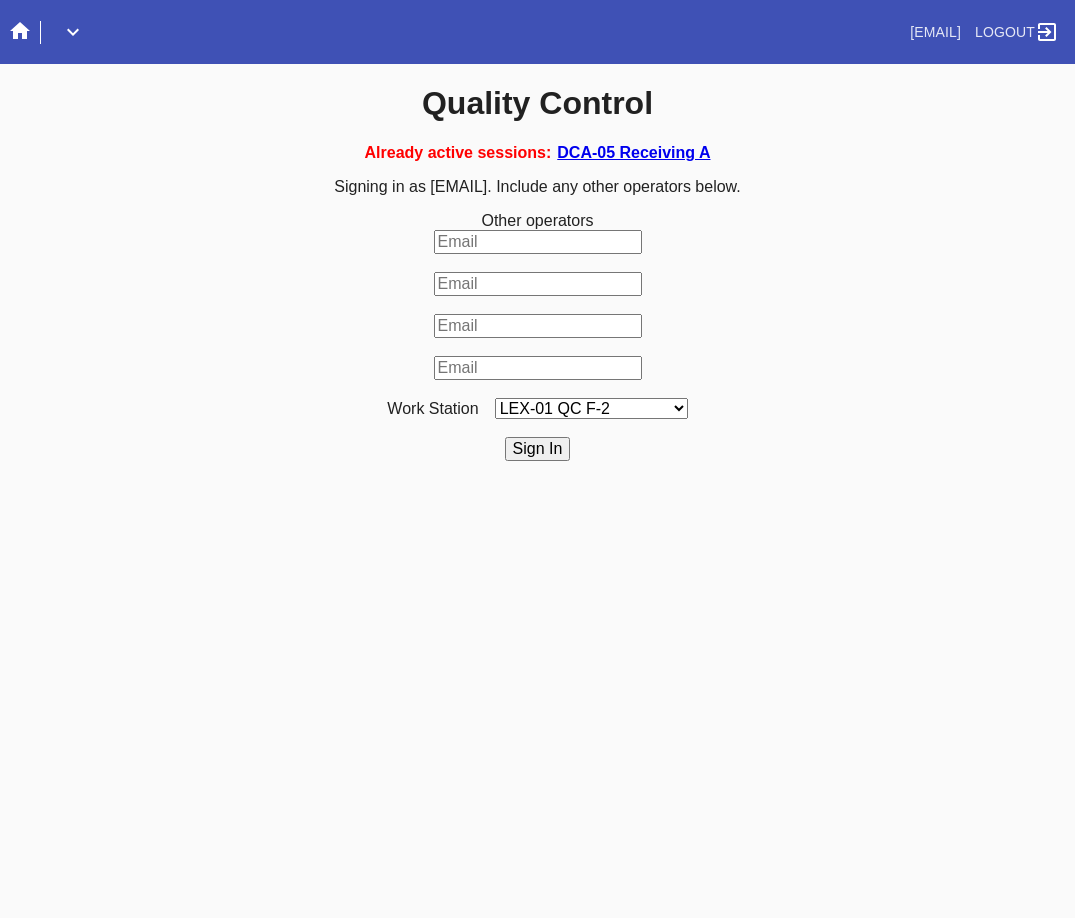click on "LEX-03 QC 15
LEX-01 AC1-Q1
LEX-01 QC A-2
LEX-01 QC B-2
LAS-01 Art Cell 3 - QC1
LEX-01 AC2-Q1
LEX-01 AC3-Q1
LAS-01 Art Cell 7 - QC1
LEX-01 AL2-Q1
LEX-01 AL5-Q1
LEX-01 AC4-Q1
DCA-05 QC O
LEX-01 AL5-Q2
LAS-01 Art Cell 4 - QC1
LAS-01 Art Cell 8 - QC1
LAS-01 Art Cell 1 - QC1
LEX-03 QC 9
LEX-01 QC C-2
LEX-01 QC D-2
LEX-01 QC E-2
LEX-01 QC F-2
LAS-01 Art Cell 5 - QC1
LEX-03 QC 10
LEX-01 AL1-Q1
LEX-03 QC 1
LEX-03 QC 11
LAS-01 Art Cell 2 - QC1
LEX-01 AL1-Q2
ELP-01 QC A-2
ELP-01 QC C-2
ELP-01 QC D-2
ELP-01 QC E-2
ELP-01 QC F-2
ELP-01 QC G-2
ELP-01 QC H-2
LEX-03 Ornament QC
LEX-03 QC 12
LEX-03 QC 2
LEX-03 QC 3
LEX-03 QC 4
LEX-03 QC 5
LEX-03 QC 6
LEX-03 QC 7
LEX-03 QC 8
LEX-03 QC 13
DCA-05 QC A
LEX-03 QC 16
DCA-05 QC B
DCA-05 QC C
DCA-05 QC D
LEX-01 AL4-Q1
LAS-01 Art Cell 6 - QC1
DCA-05 QC E
DCA-05 QC F
DCA-05 QC G
DCA-05 QC H
ELP-01 QC B-2
LEX-03 QC 14
LEX-01 AL3-Q1
LEX-01 AL3-Q2" at bounding box center (591, 408) 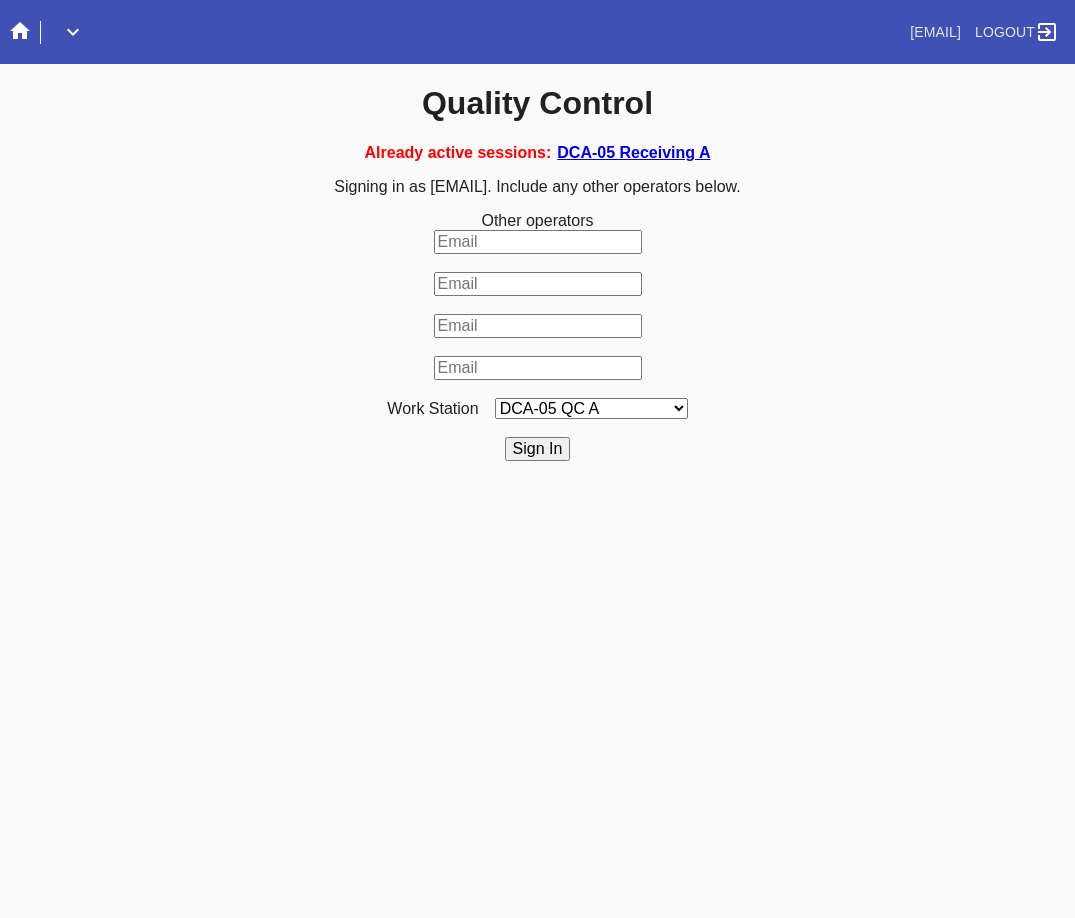 click on "LEX-03 QC 15
LEX-01 AC1-Q1
LEX-01 QC A-2
LEX-01 QC B-2
LAS-01 Art Cell 3 - QC1
LEX-01 AC2-Q1
LEX-01 AC3-Q1
LAS-01 Art Cell 7 - QC1
LEX-01 AL2-Q1
LEX-01 AL5-Q1
LEX-01 AC4-Q1
DCA-05 QC O
LEX-01 AL5-Q2
LAS-01 Art Cell 4 - QC1
LAS-01 Art Cell 8 - QC1
LAS-01 Art Cell 1 - QC1
LEX-03 QC 9
LEX-01 QC C-2
LEX-01 QC D-2
LEX-01 QC E-2
LEX-01 QC F-2
LAS-01 Art Cell 5 - QC1
LEX-03 QC 10
LEX-01 AL1-Q1
LEX-03 QC 1
LEX-03 QC 11
LAS-01 Art Cell 2 - QC1
LEX-01 AL1-Q2
ELP-01 QC A-2
ELP-01 QC C-2
ELP-01 QC D-2
ELP-01 QC E-2
ELP-01 QC F-2
ELP-01 QC G-2
ELP-01 QC H-2
LEX-03 Ornament QC
LEX-03 QC 12
LEX-03 QC 2
LEX-03 QC 3
LEX-03 QC 4
LEX-03 QC 5
LEX-03 QC 6
LEX-03 QC 7
LEX-03 QC 8
LEX-03 QC 13
DCA-05 QC A
LEX-03 QC 16
DCA-05 QC B
DCA-05 QC C
DCA-05 QC D
LEX-01 AL4-Q1
LAS-01 Art Cell 6 - QC1
DCA-05 QC E
DCA-05 QC F
DCA-05 QC G
DCA-05 QC H
ELP-01 QC B-2
LEX-03 QC 14
LEX-01 AL3-Q1
LEX-01 AL3-Q2" at bounding box center (591, 408) 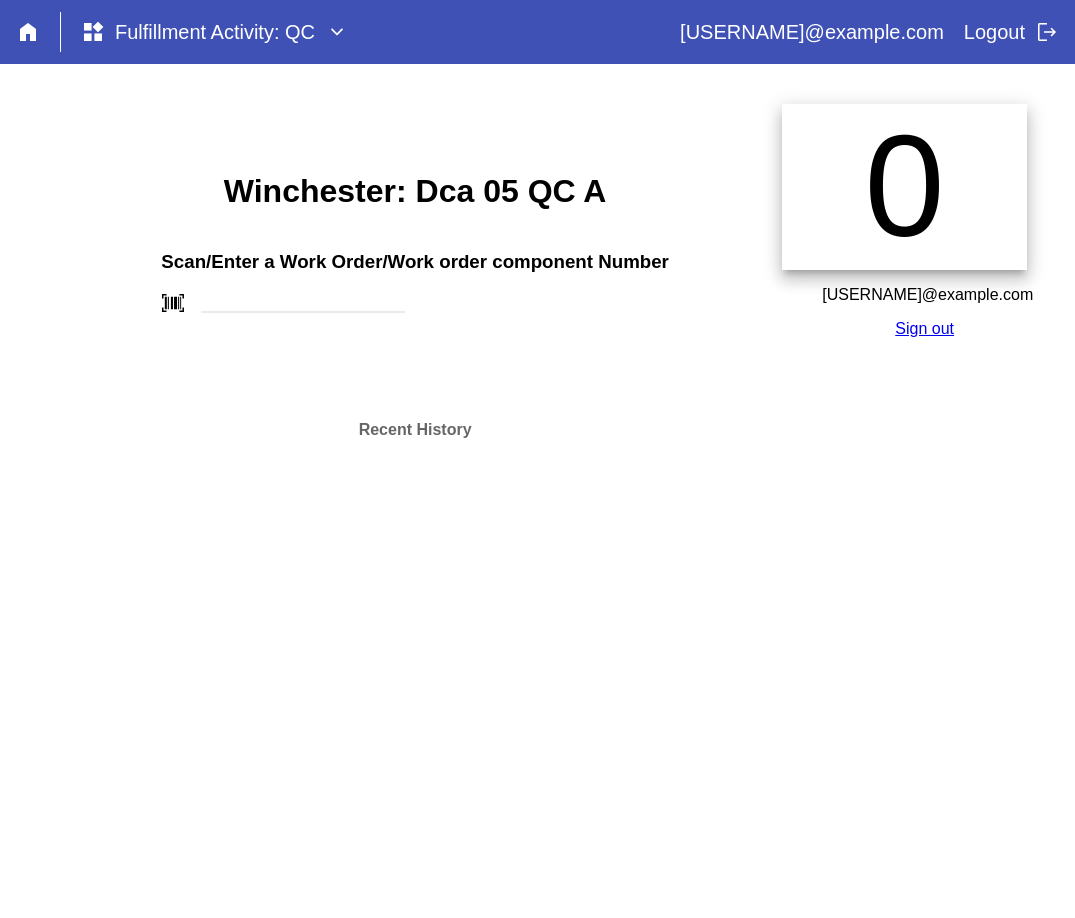 scroll, scrollTop: 0, scrollLeft: 0, axis: both 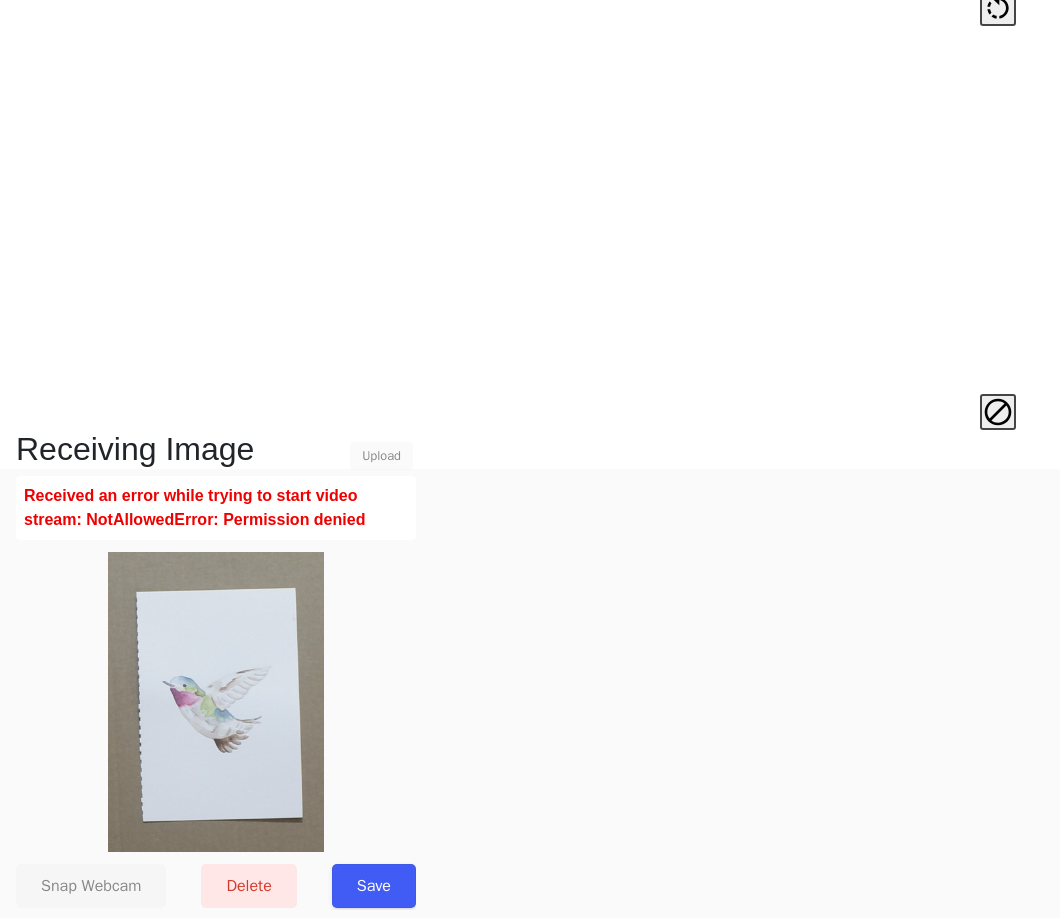 click on "Save" at bounding box center [374, 886] 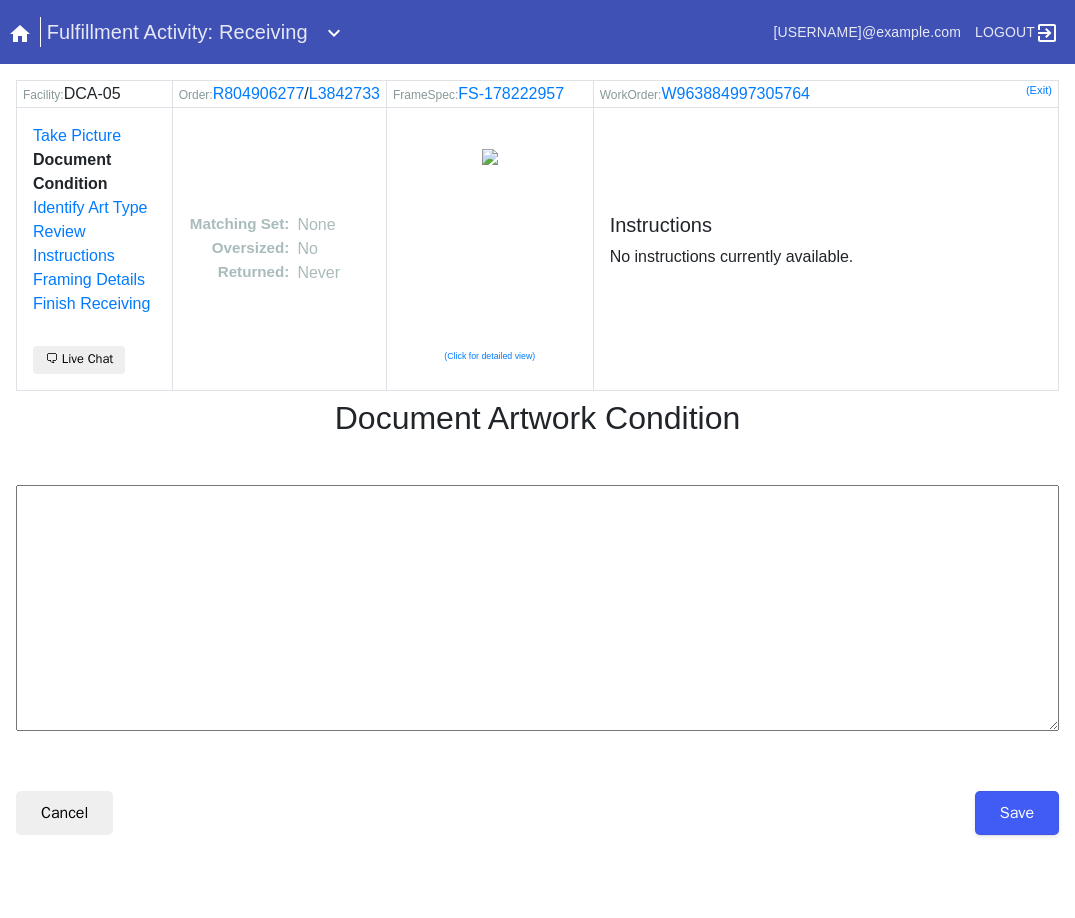 scroll, scrollTop: 0, scrollLeft: 0, axis: both 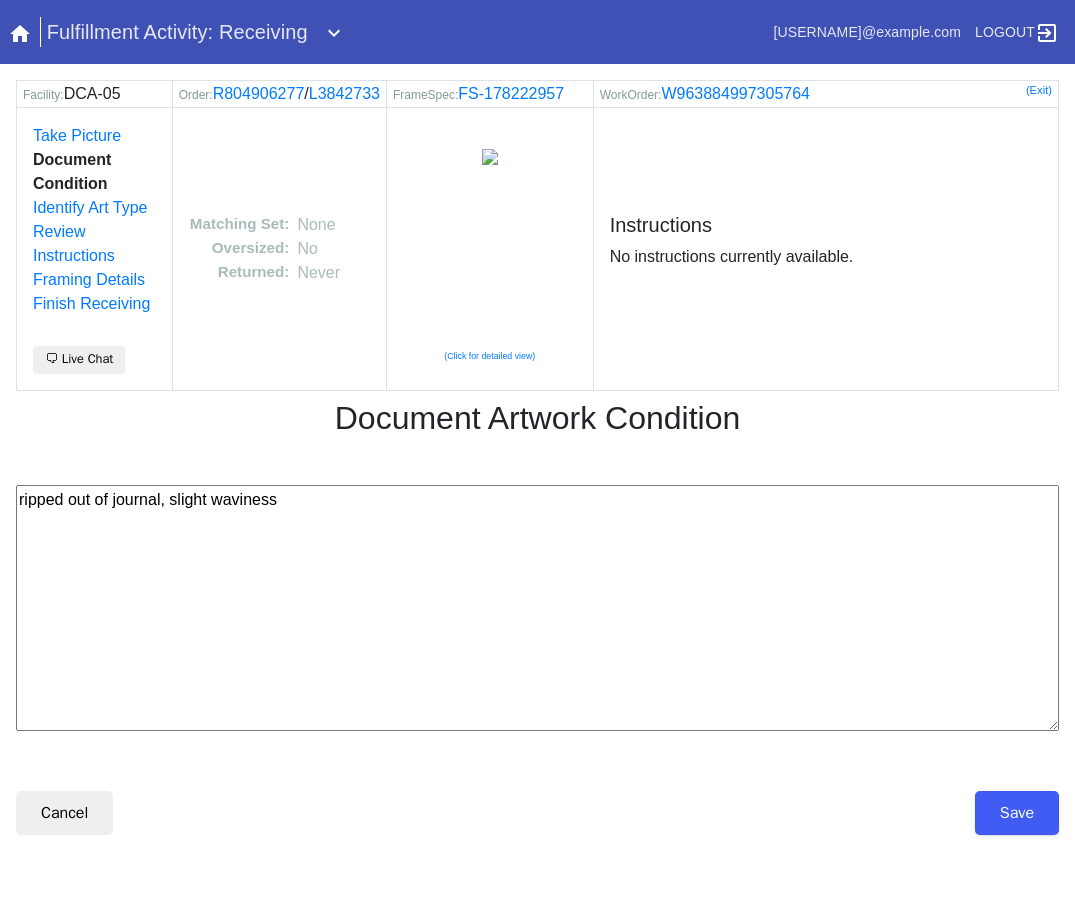type on "ripped out of journal, slight waviness" 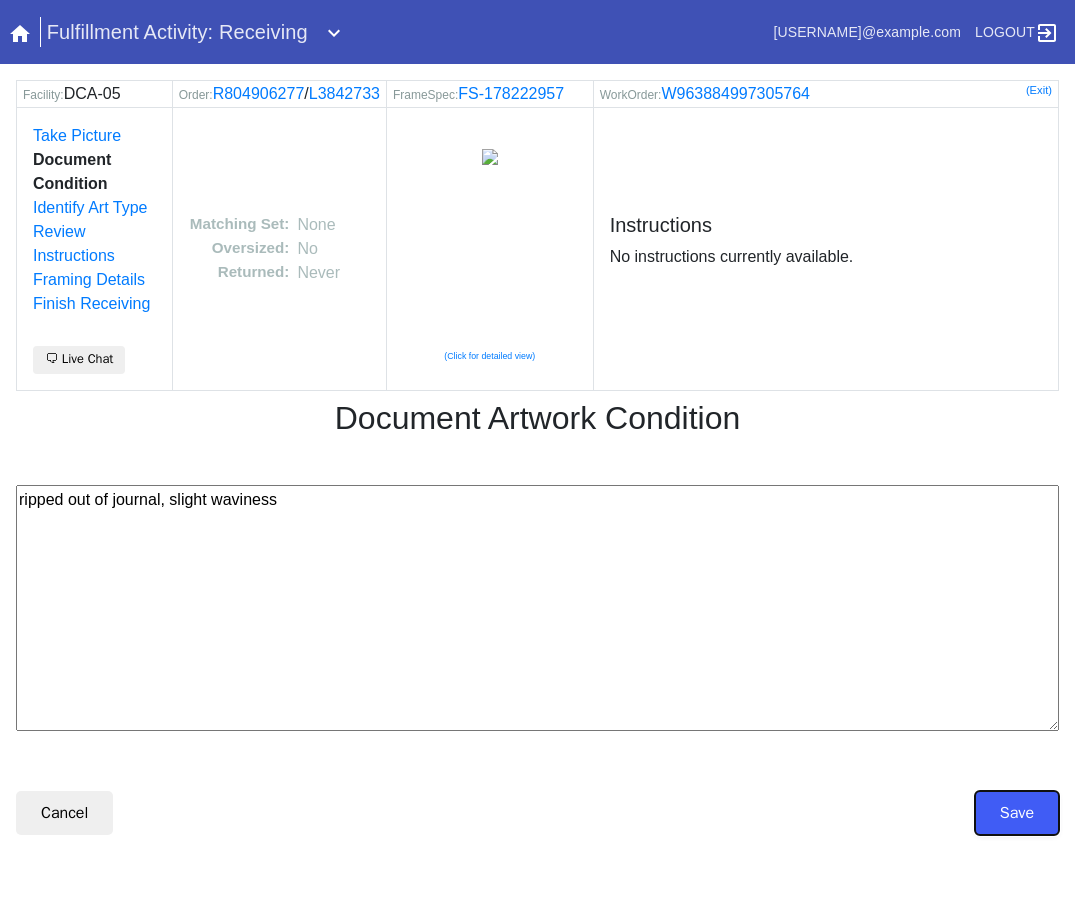 click on "Save" at bounding box center [1017, 813] 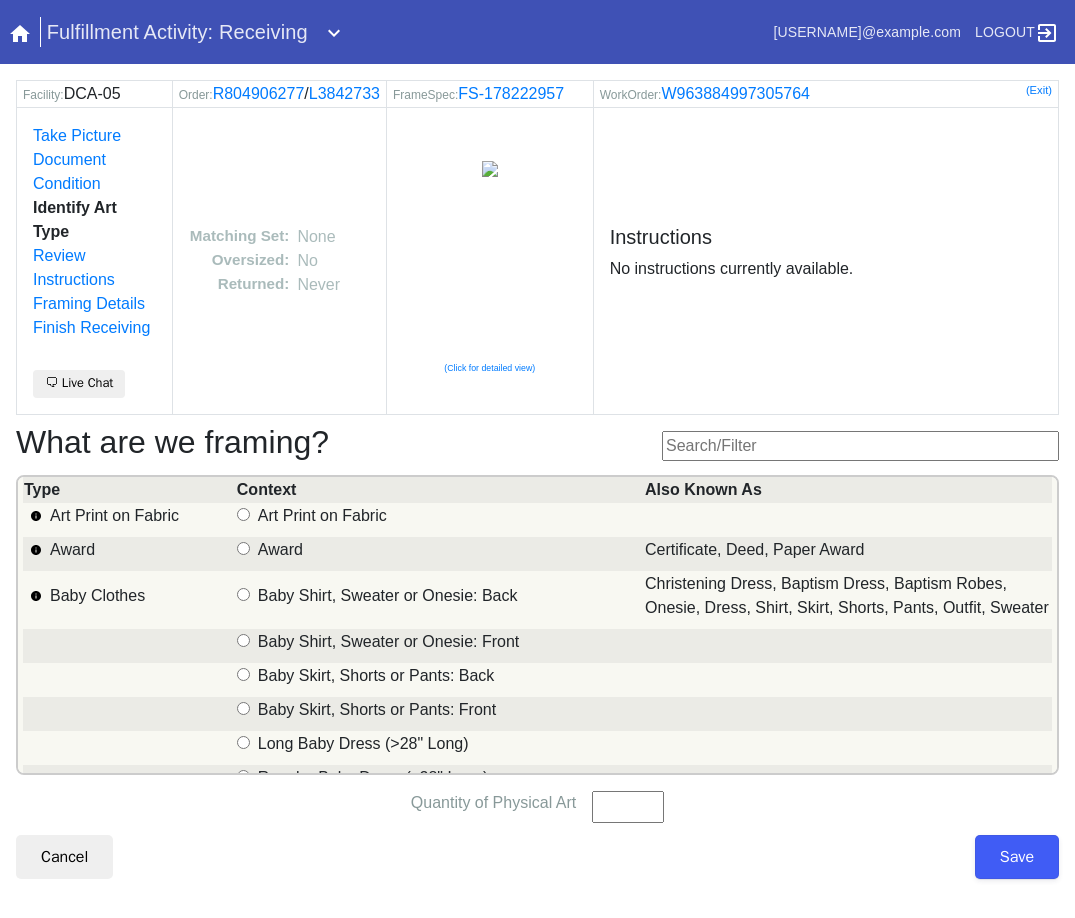 scroll, scrollTop: 0, scrollLeft: 0, axis: both 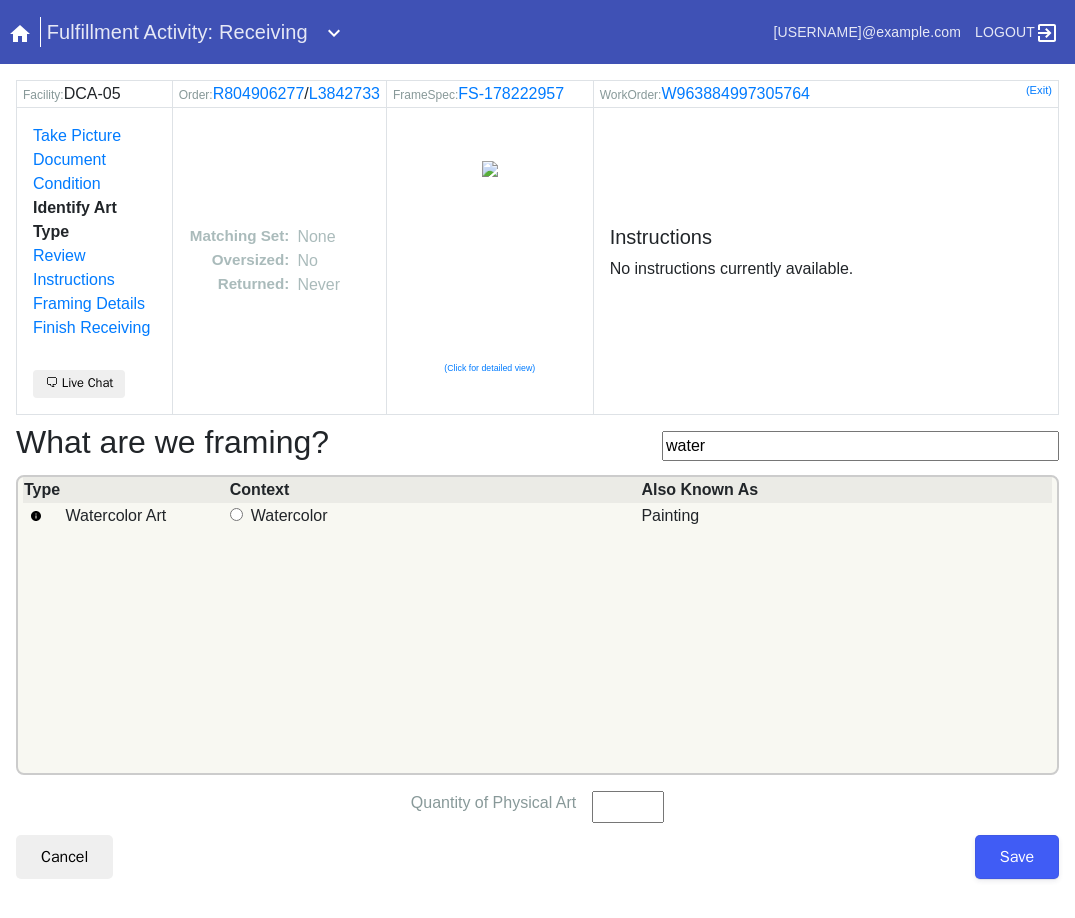 type on "water" 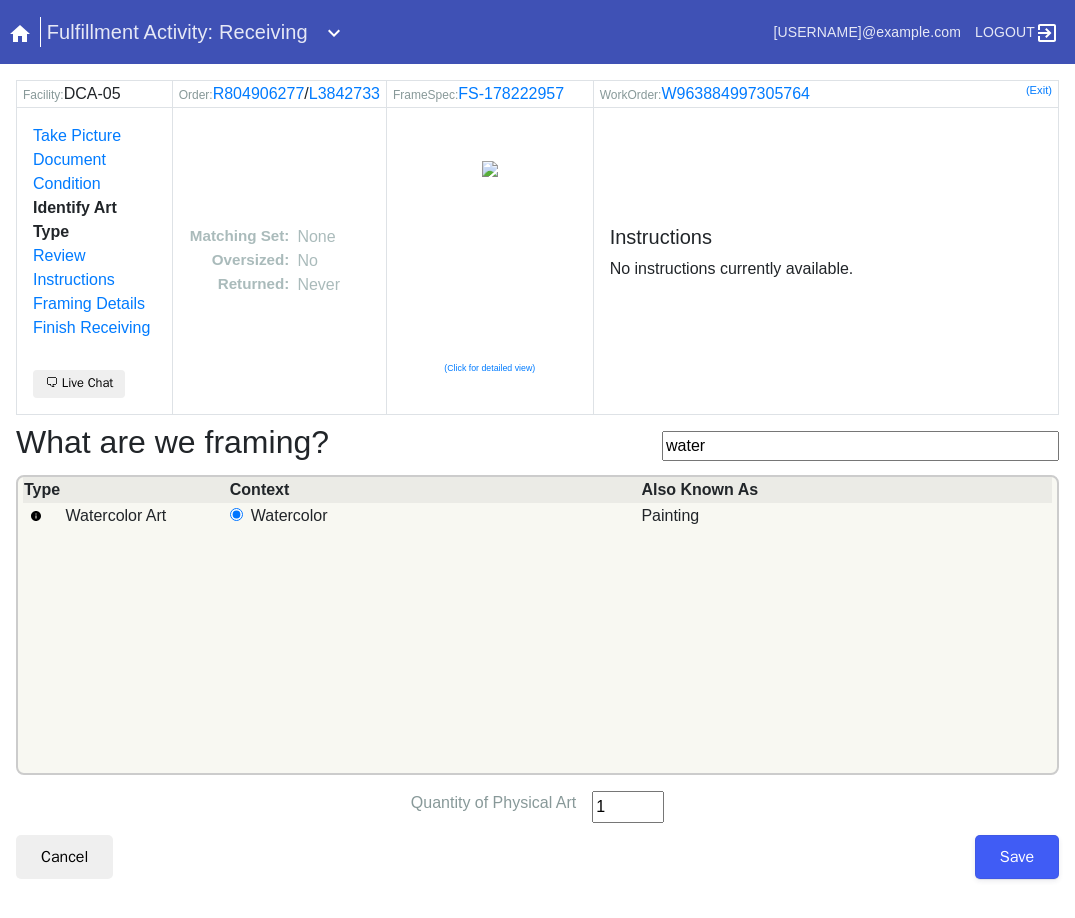 type on "1" 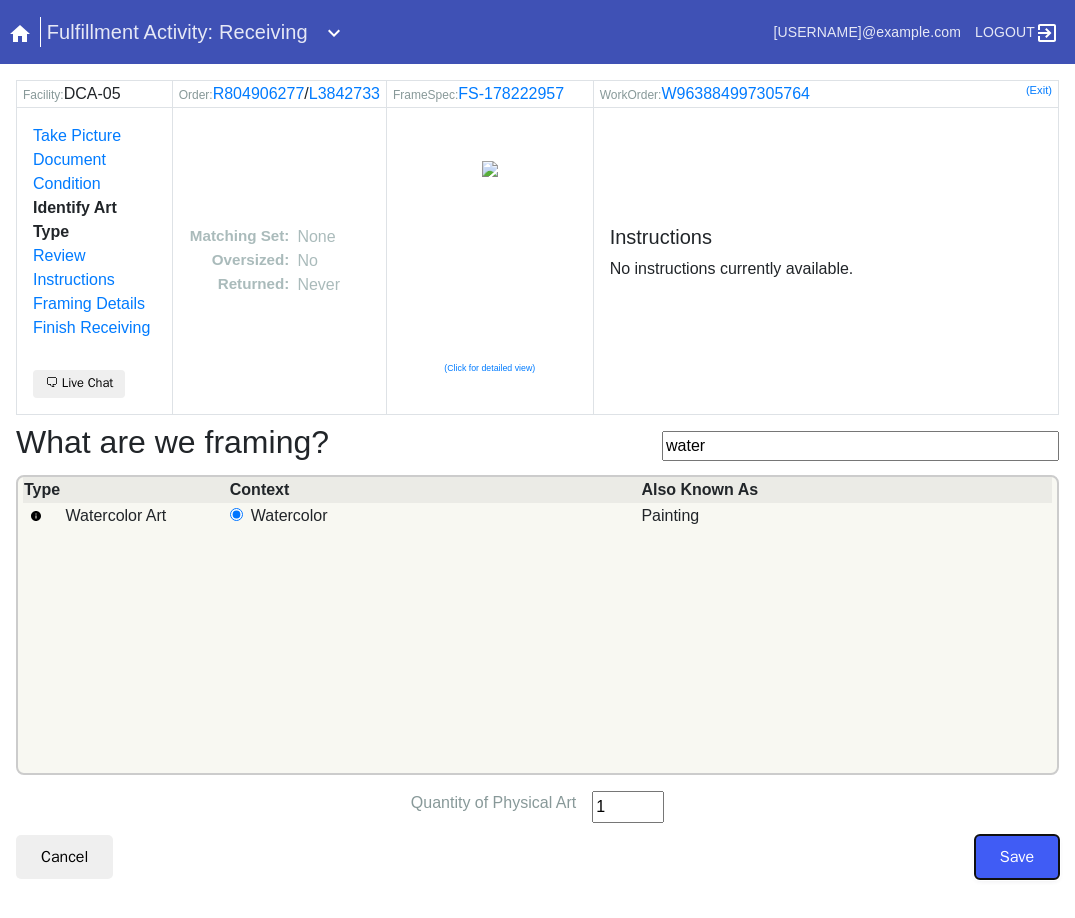 click on "Save" at bounding box center [1017, 857] 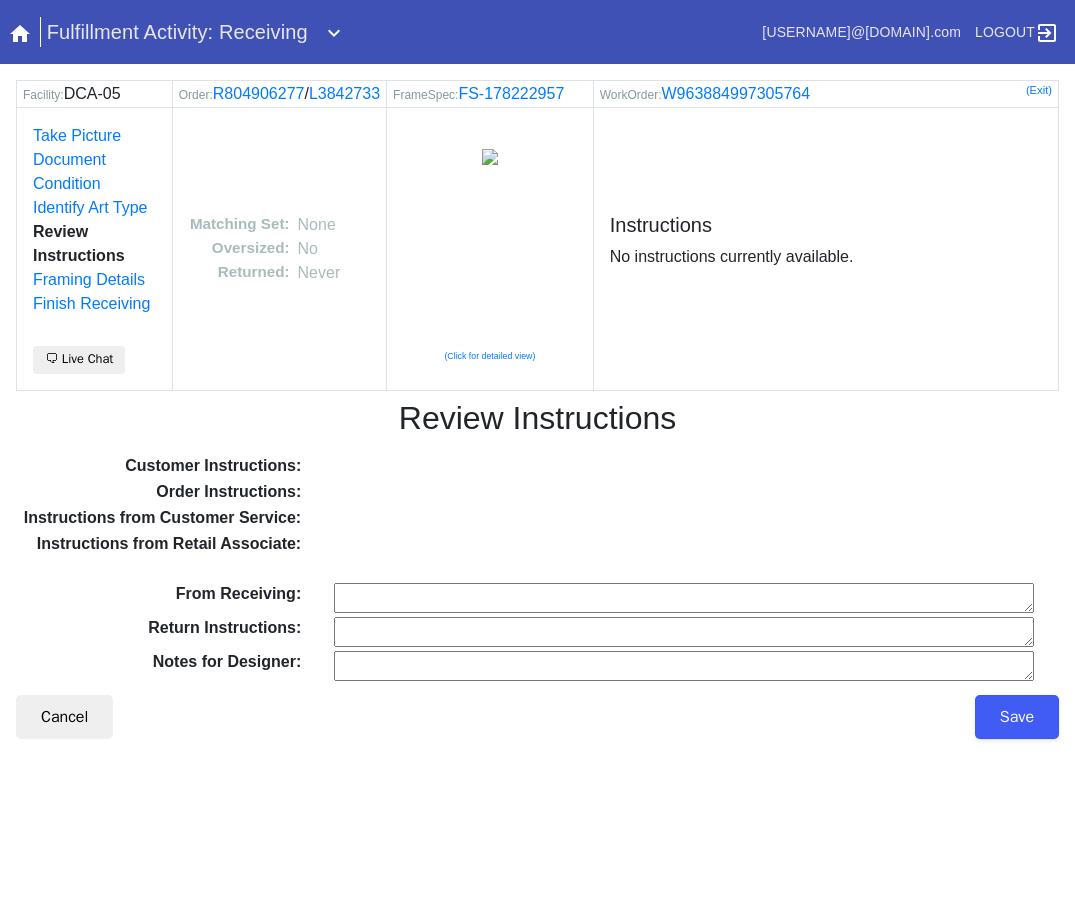 scroll, scrollTop: 0, scrollLeft: 0, axis: both 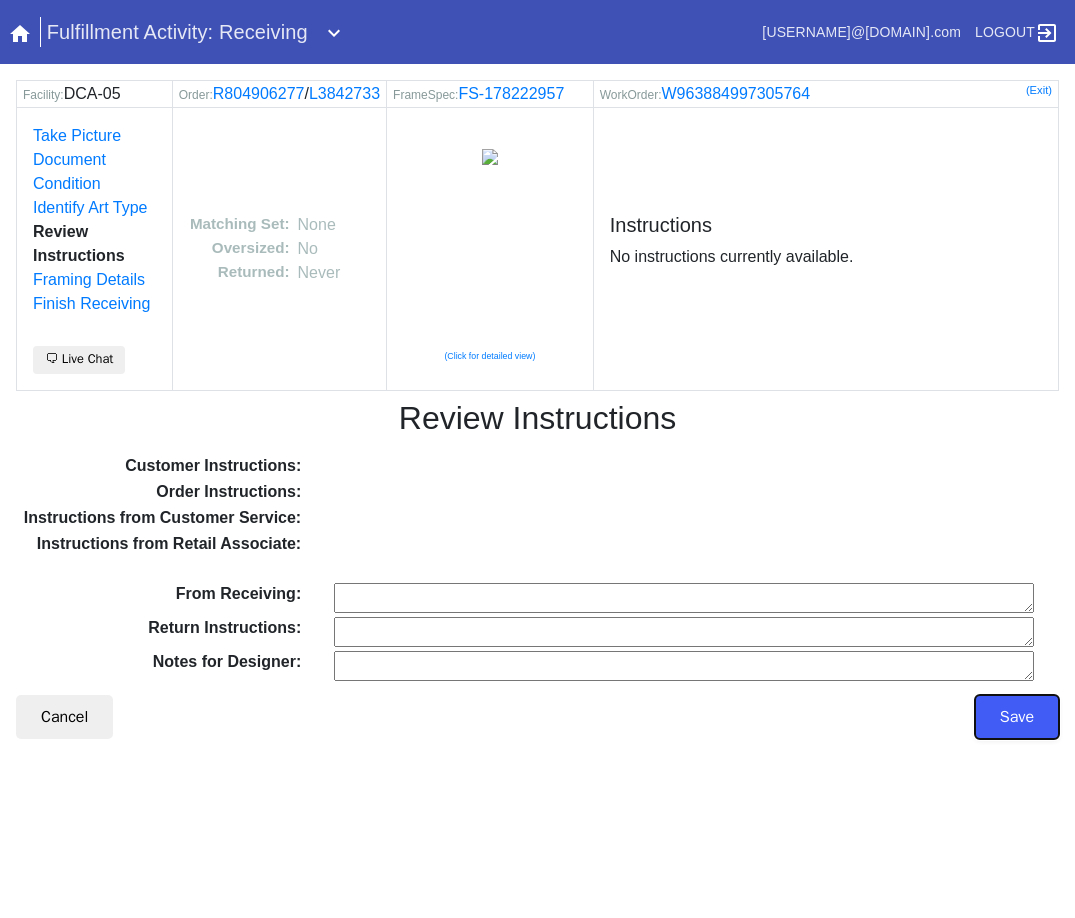 click on "Save" at bounding box center [1017, 717] 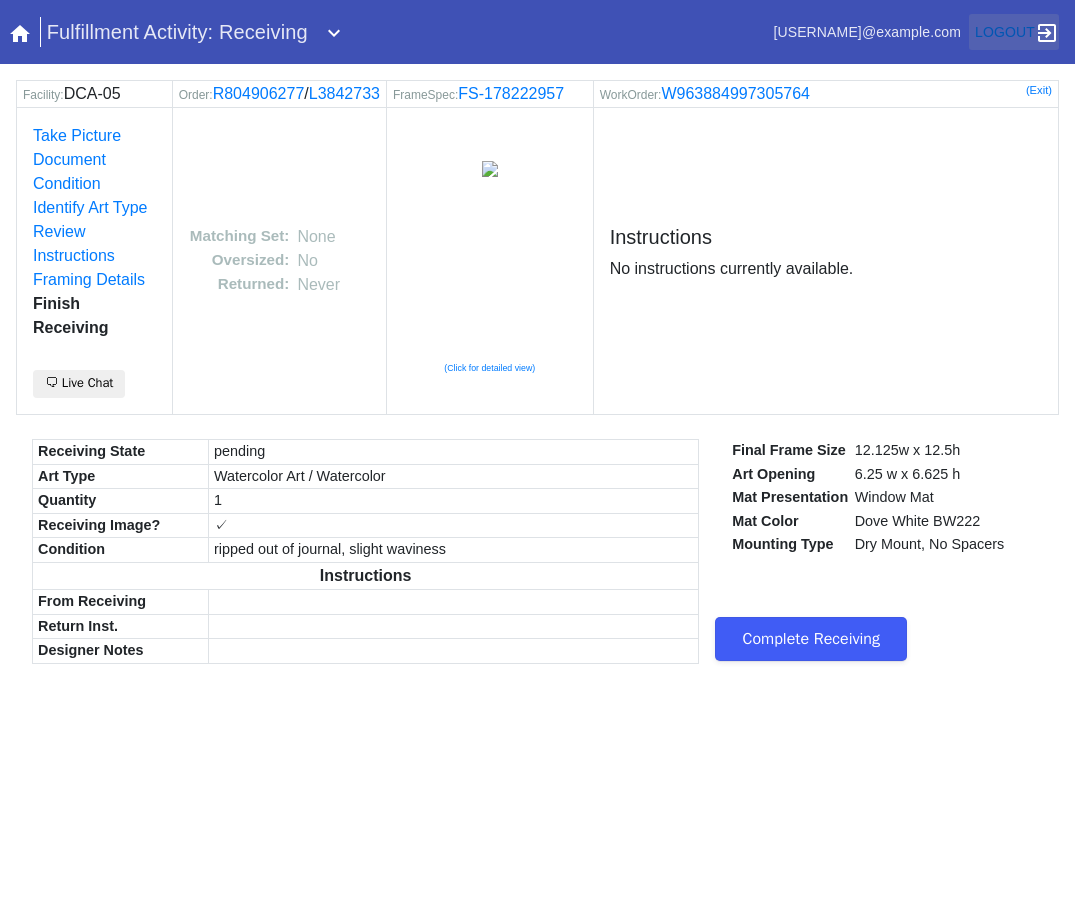 scroll, scrollTop: 0, scrollLeft: 0, axis: both 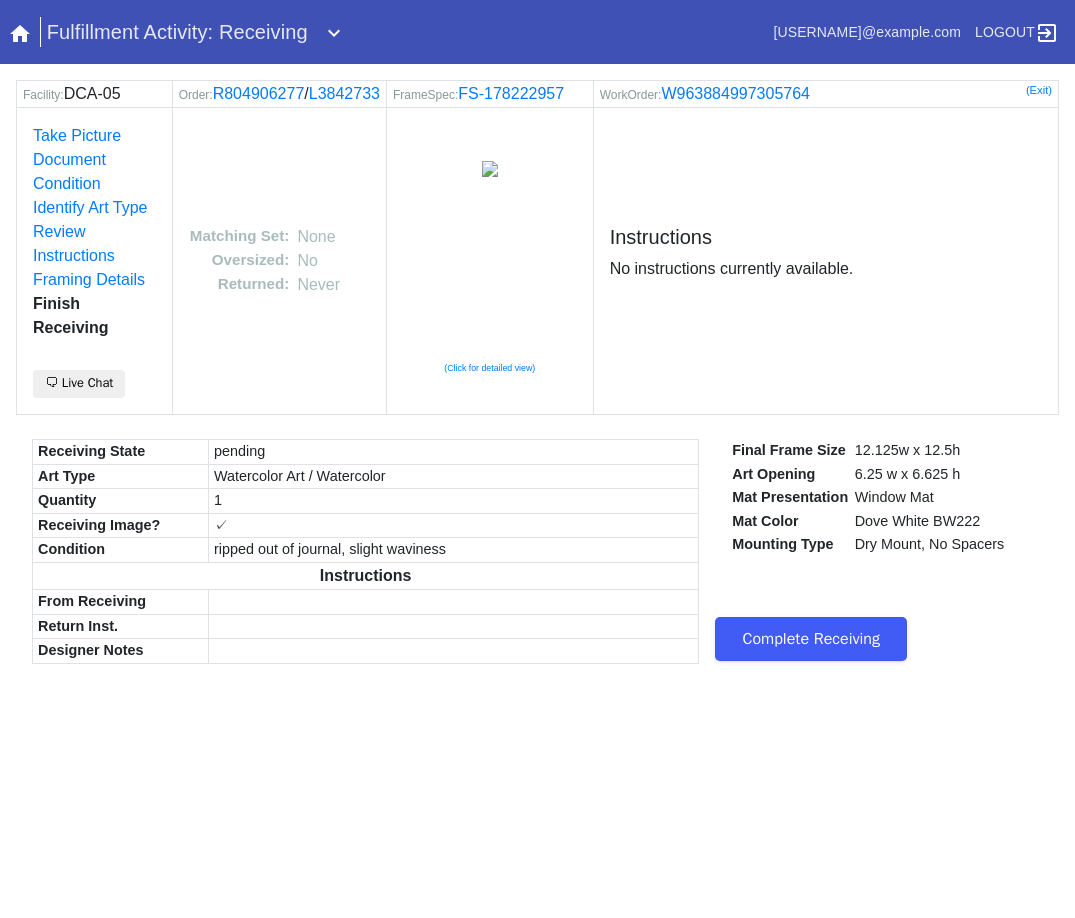 click on "Complete Receiving" at bounding box center (811, 639) 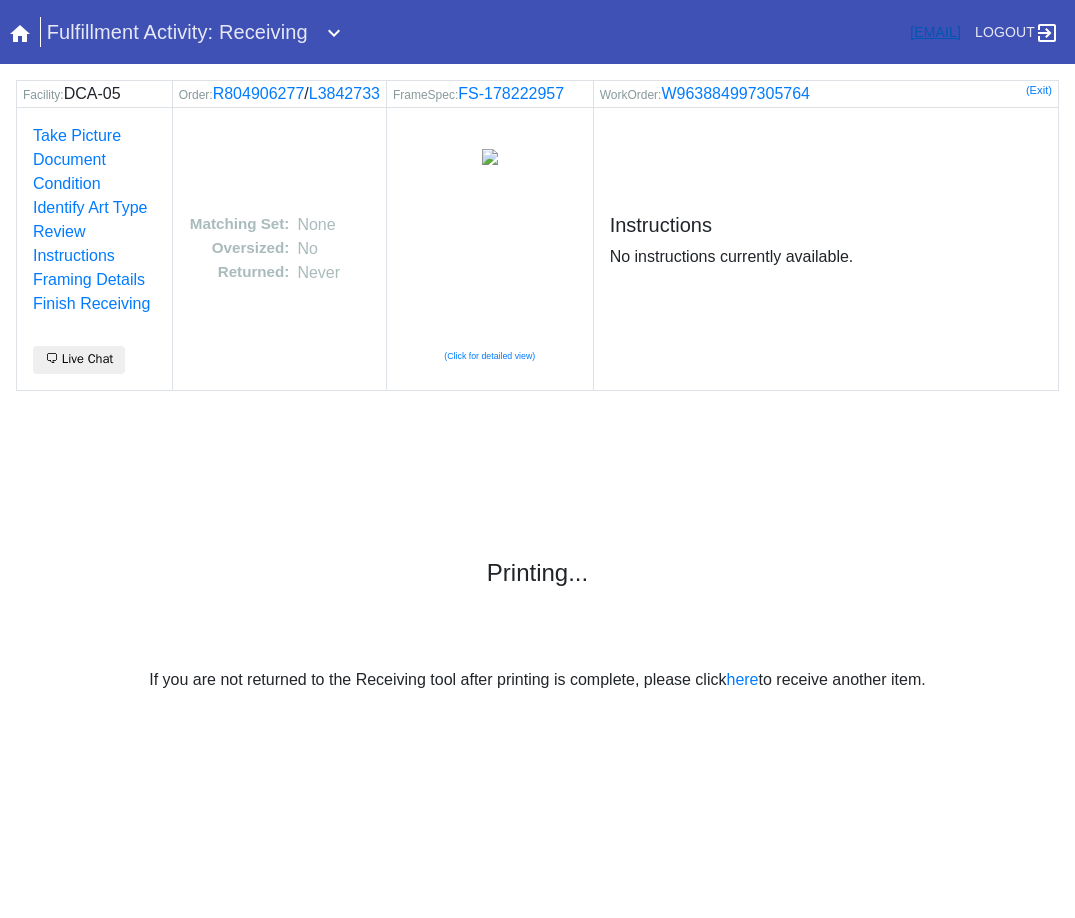 scroll, scrollTop: 0, scrollLeft: 0, axis: both 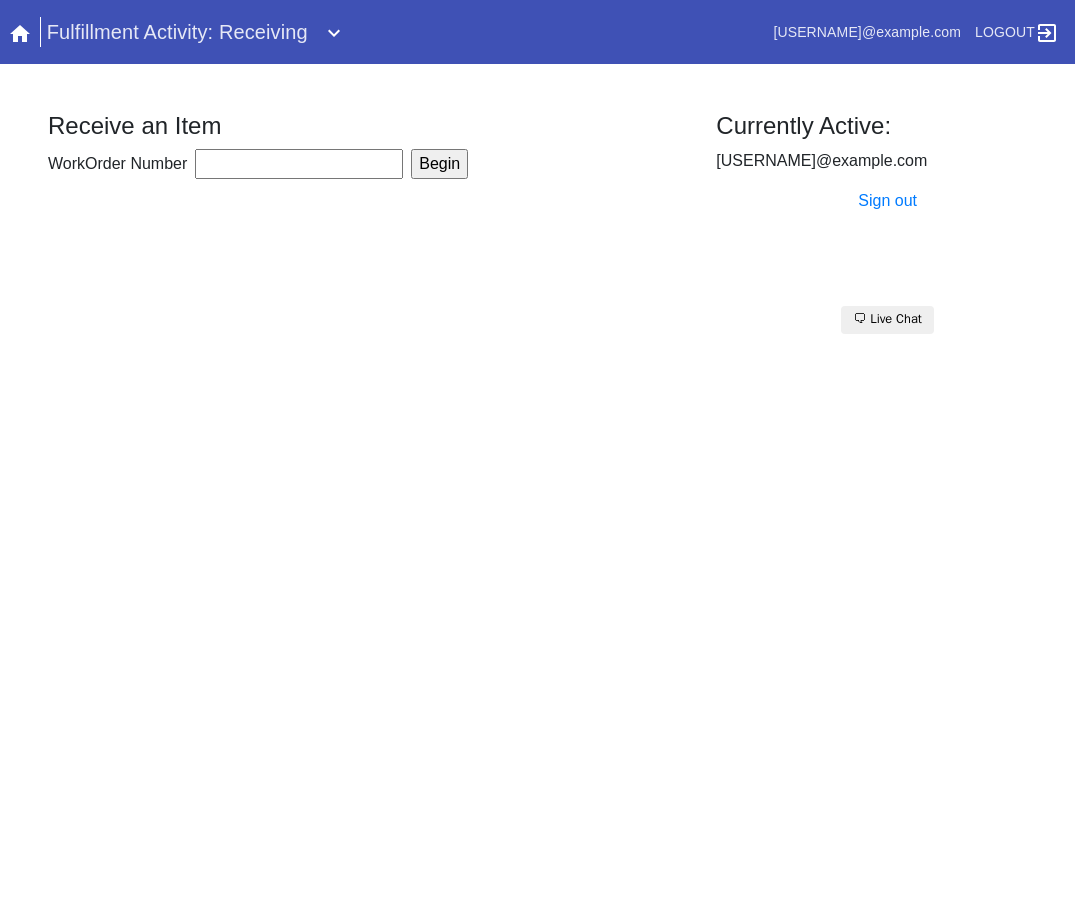 click on "WorkOrder Number" at bounding box center [299, 164] 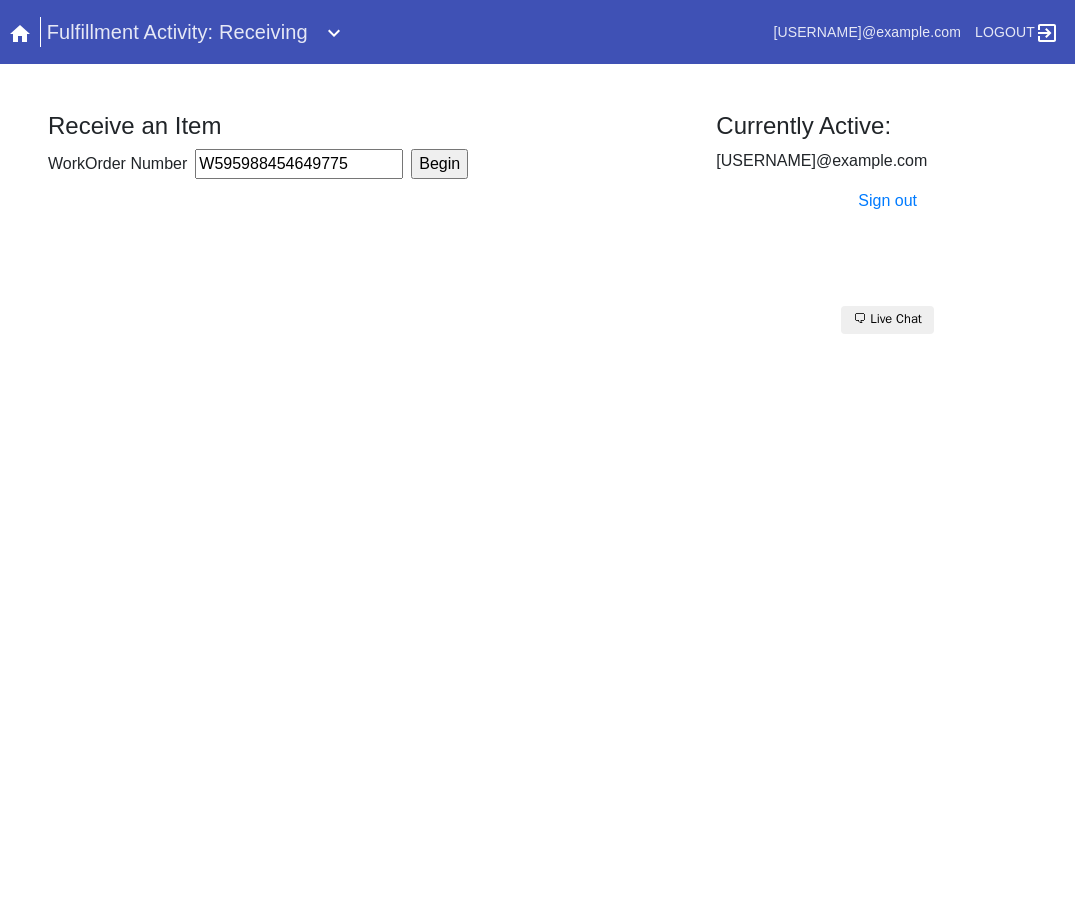 type on "W595988454649775" 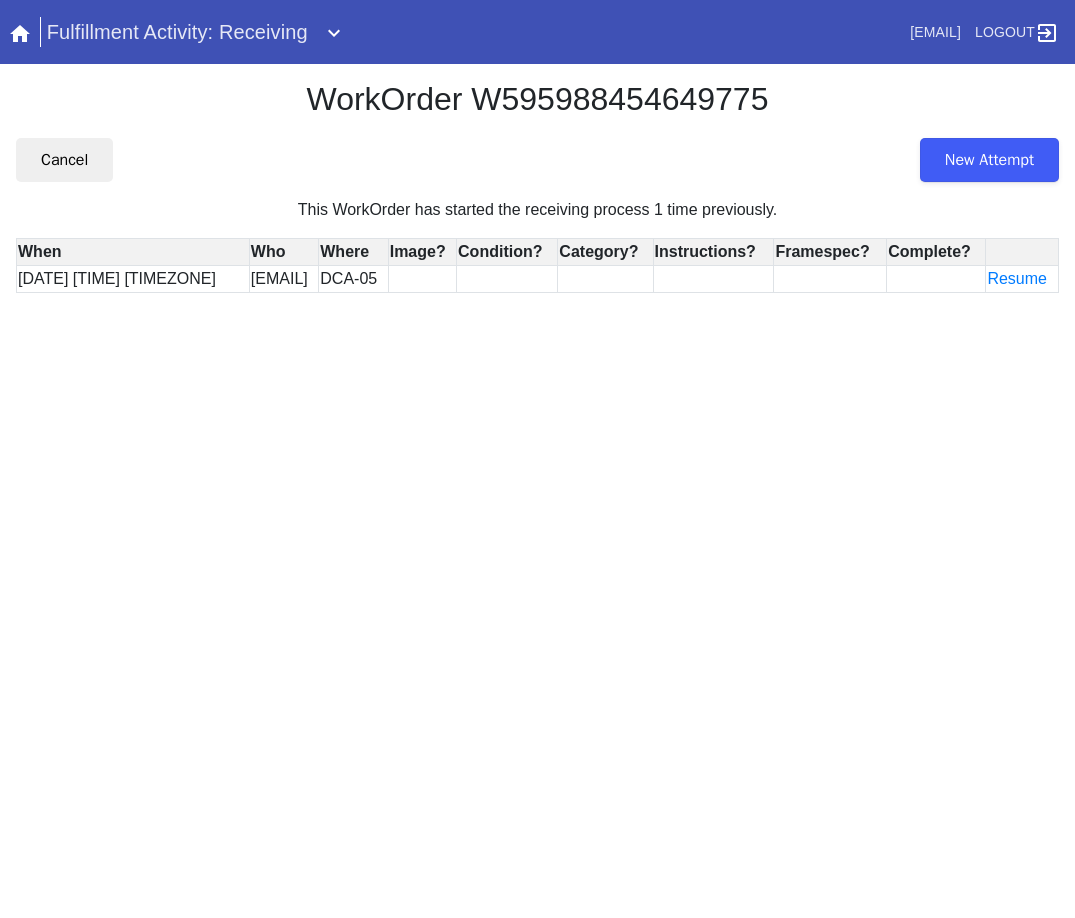 scroll, scrollTop: 0, scrollLeft: 0, axis: both 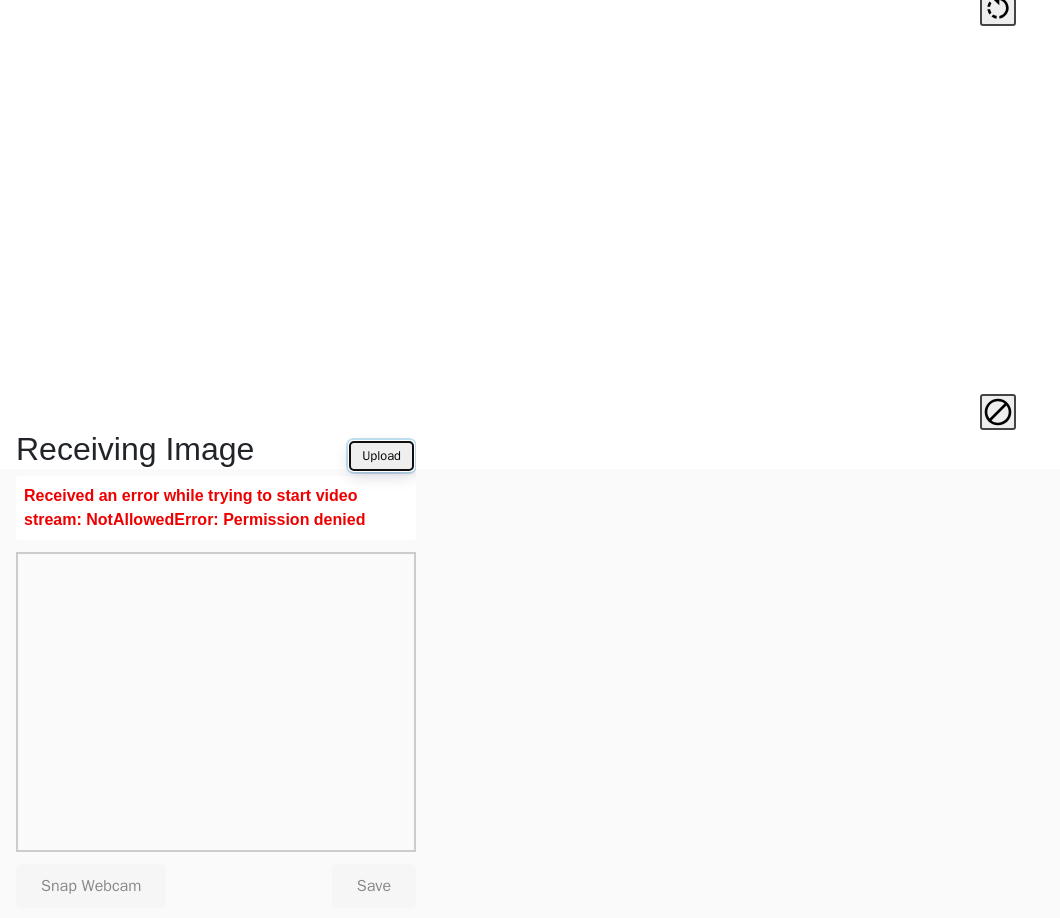 click on "Upload" at bounding box center [381, 456] 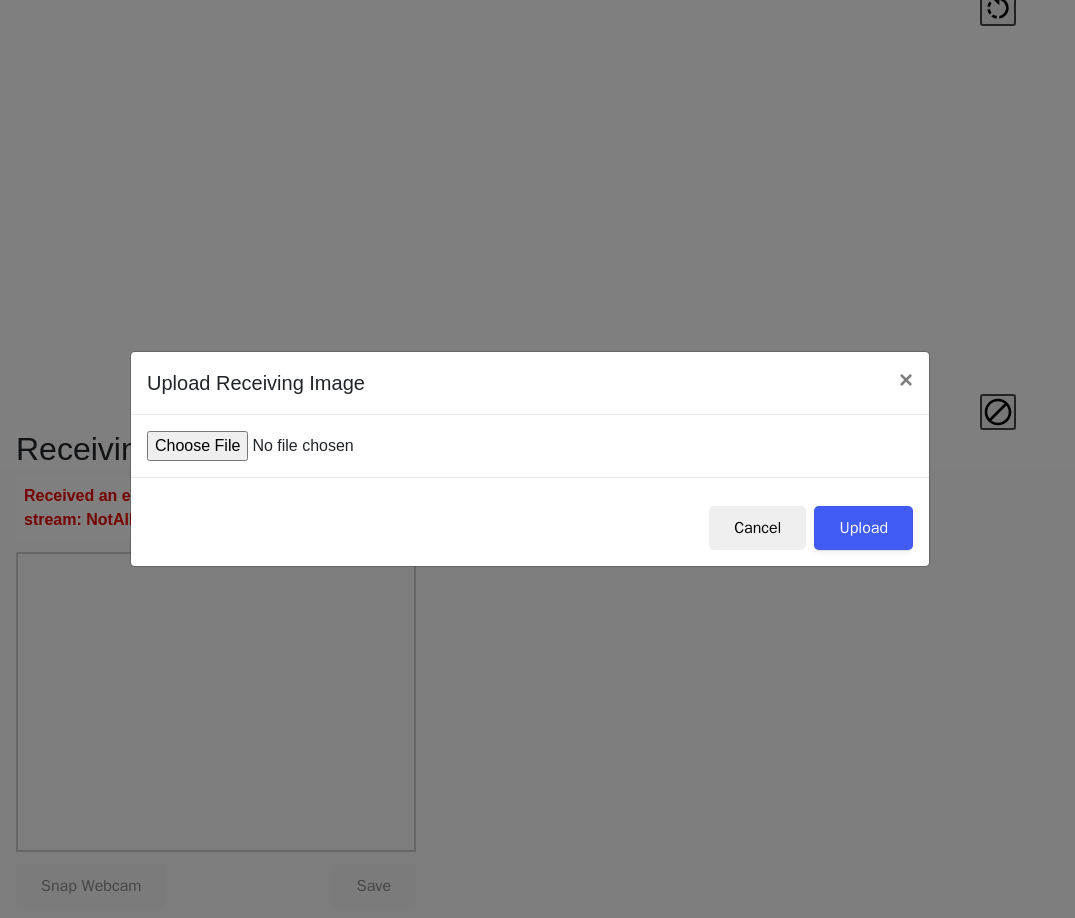 type on "C:\fakepath\IMG_0004.JPG" 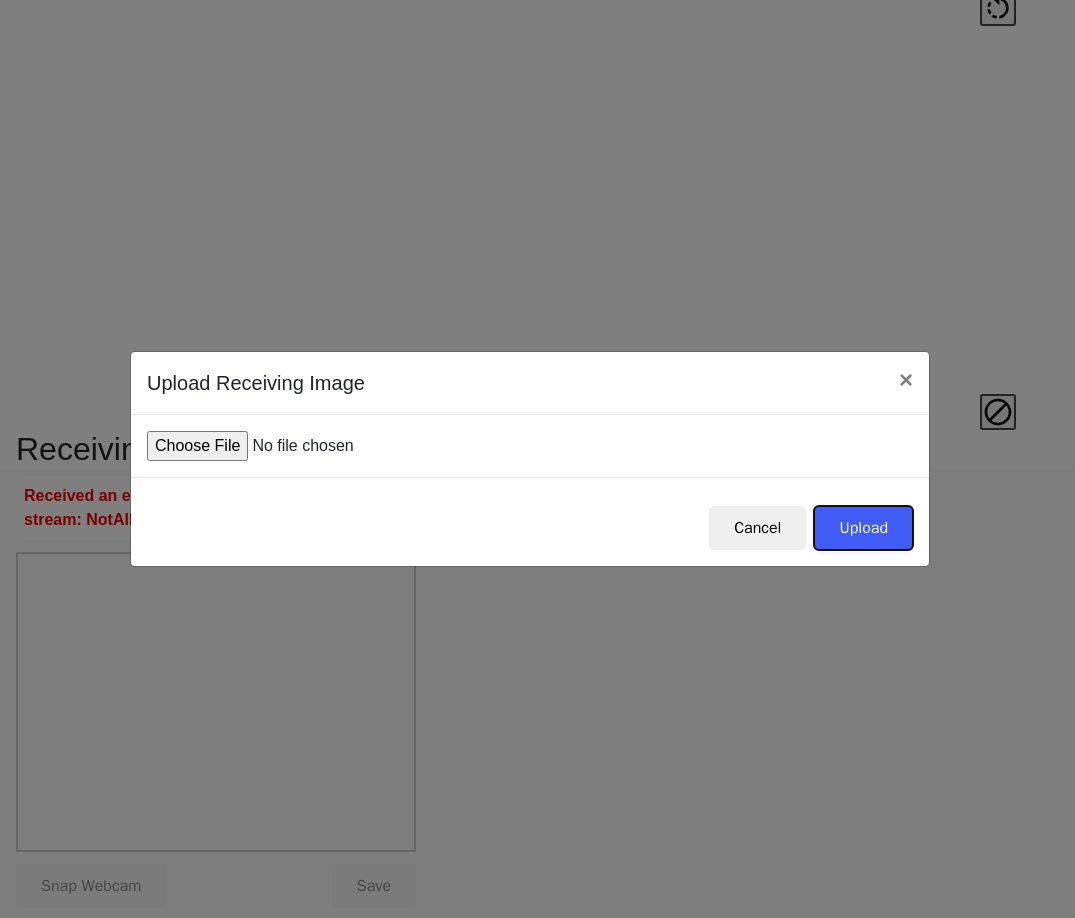 click on "Upload" at bounding box center (863, 528) 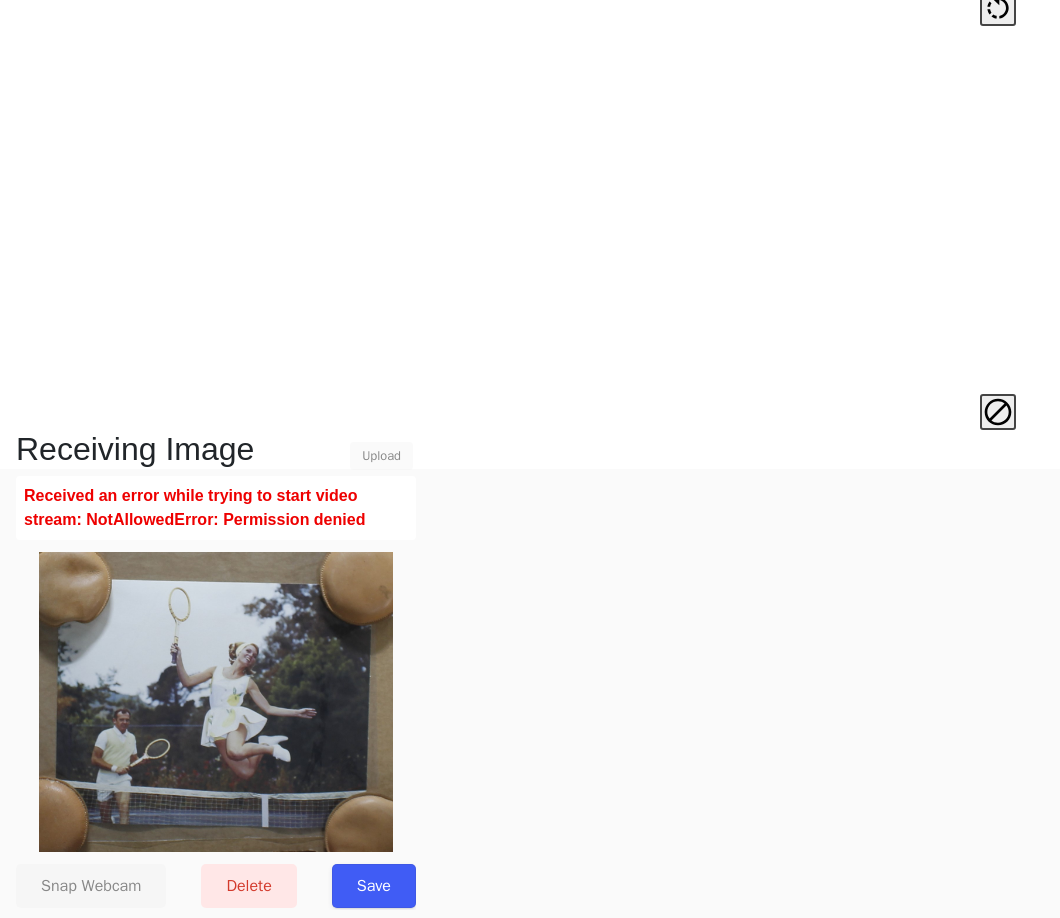 scroll, scrollTop: 473, scrollLeft: 0, axis: vertical 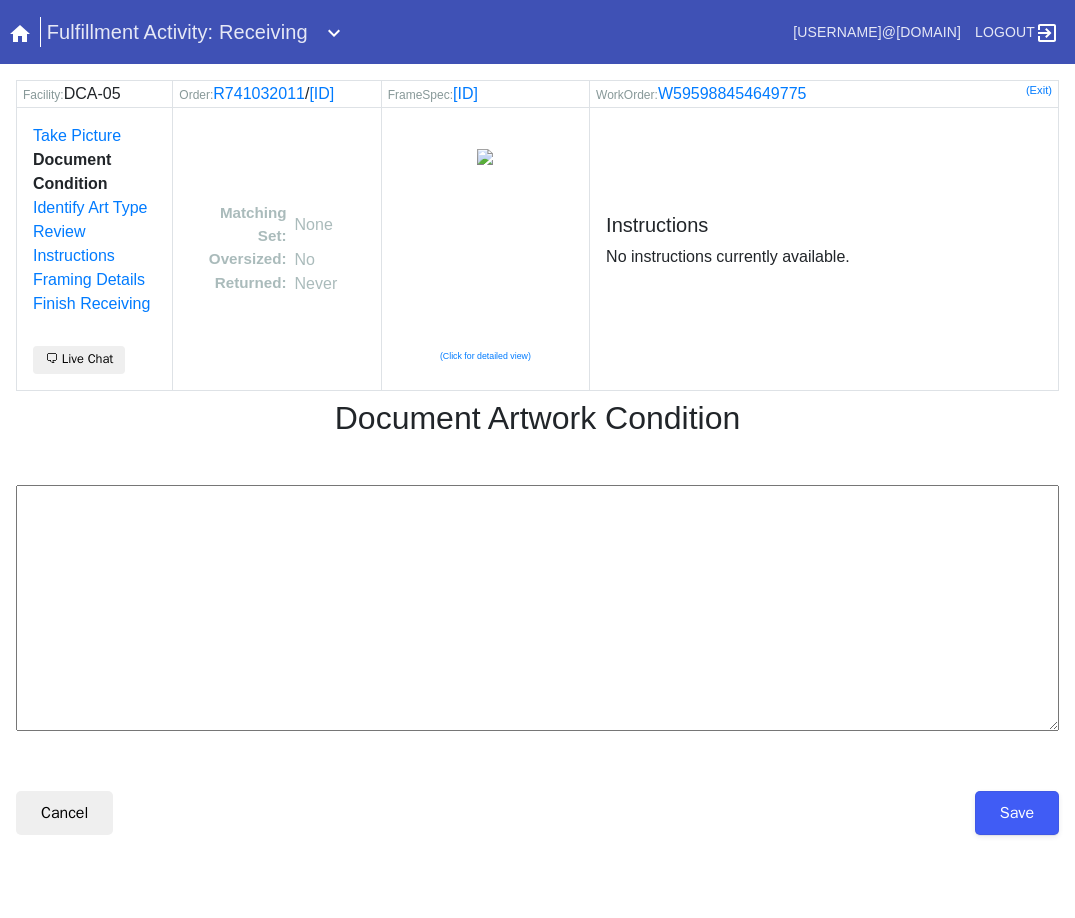 click at bounding box center (537, 608) 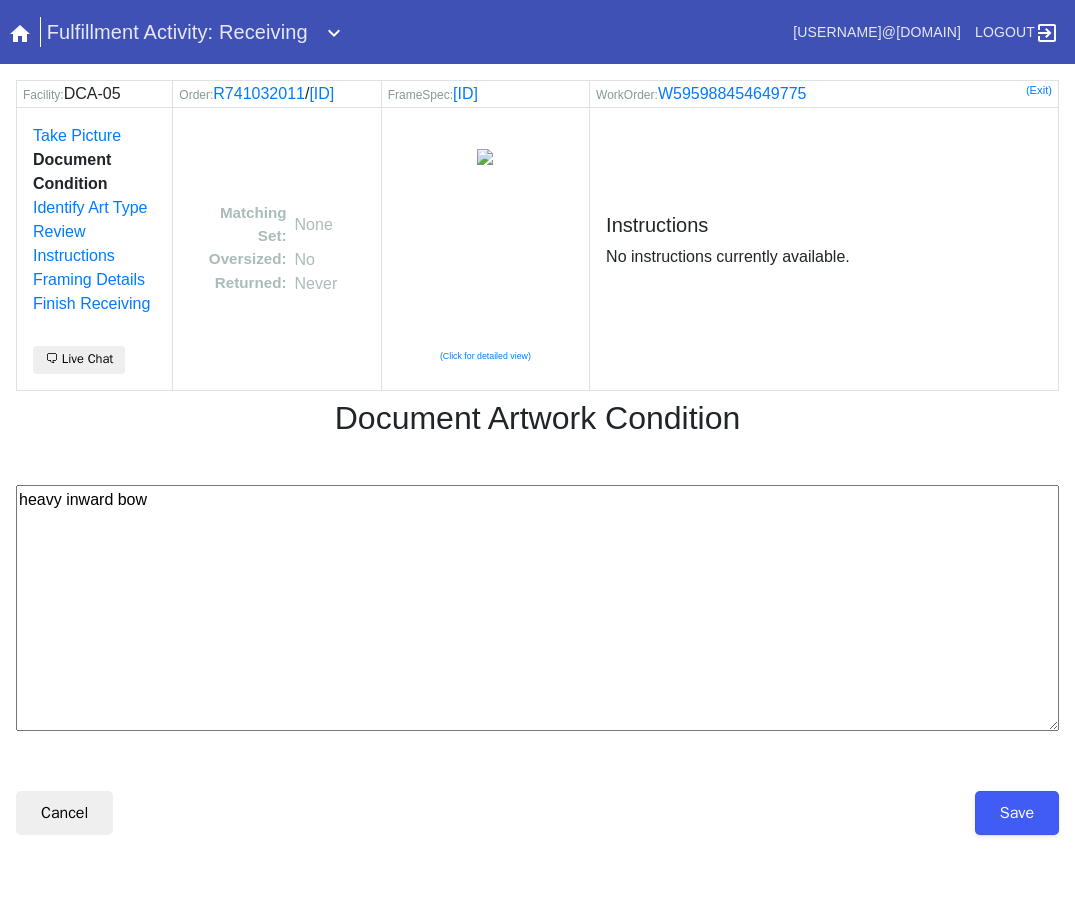 type on "heavy inward bow" 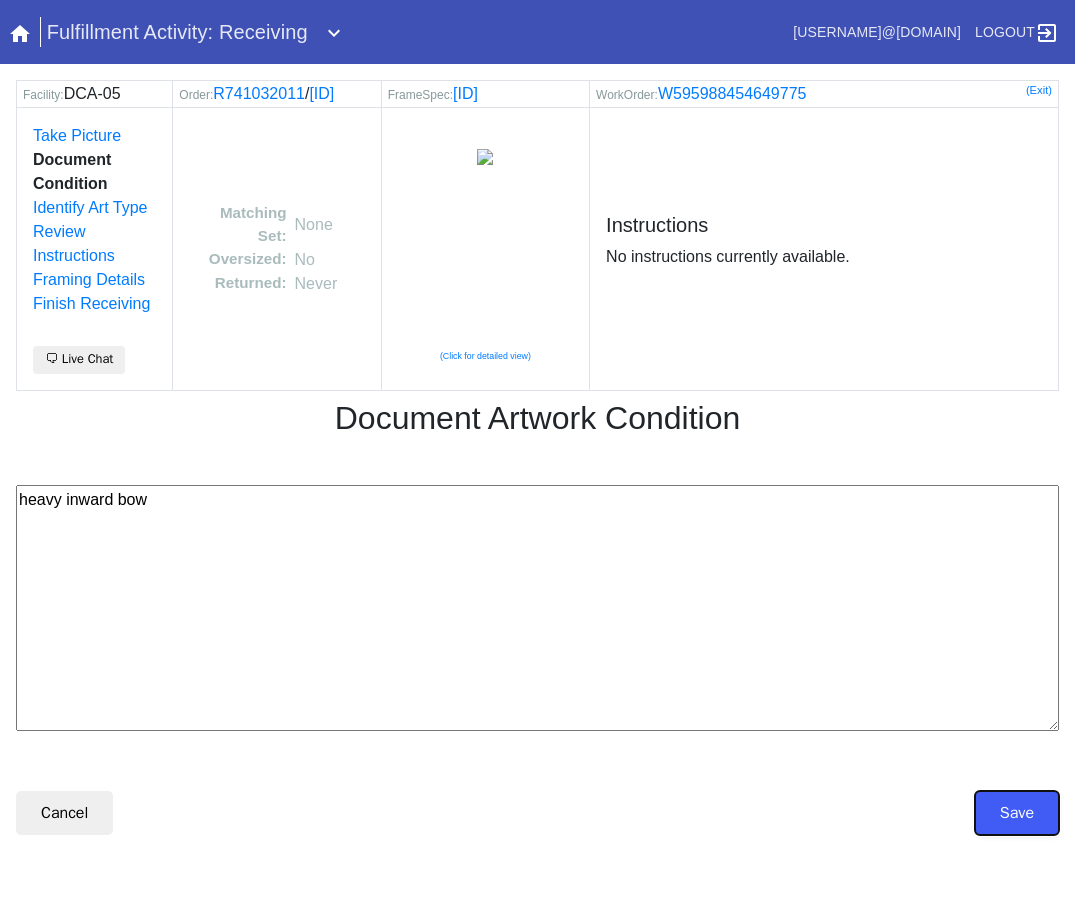 click on "Save" at bounding box center [1017, 813] 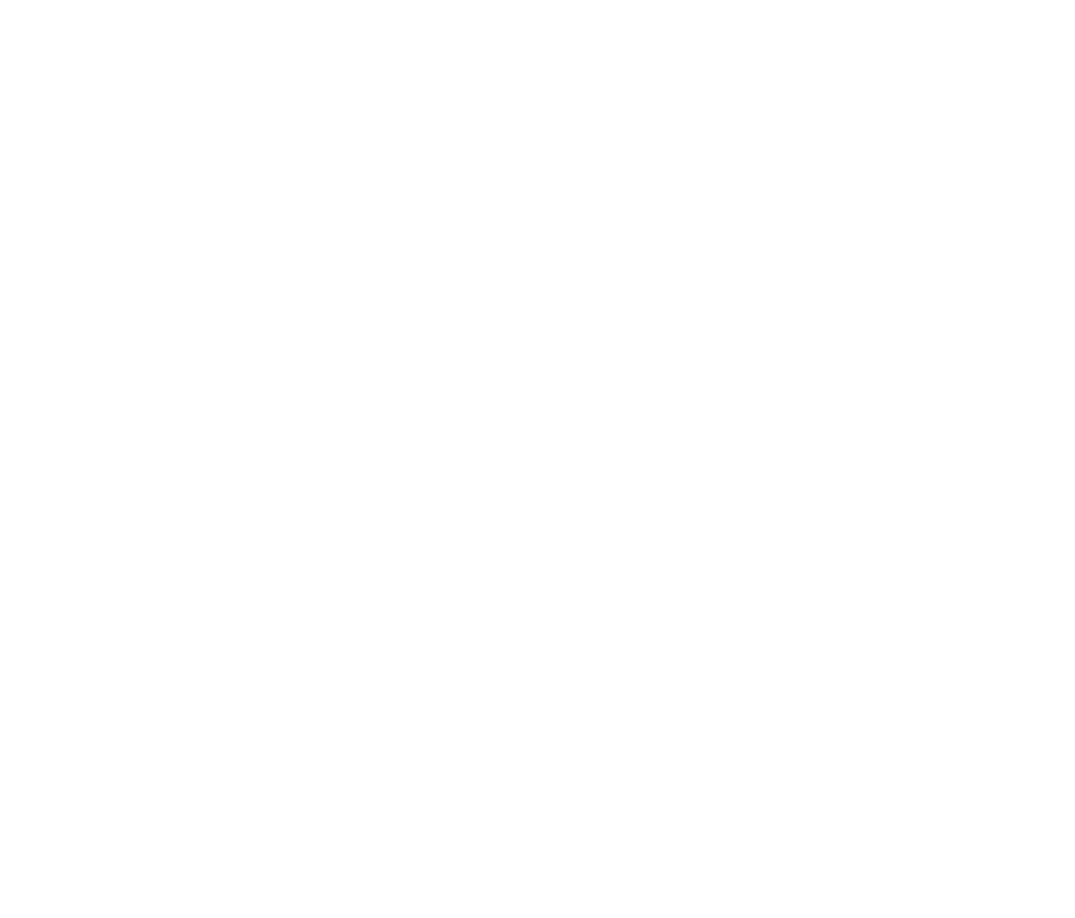 scroll, scrollTop: 0, scrollLeft: 0, axis: both 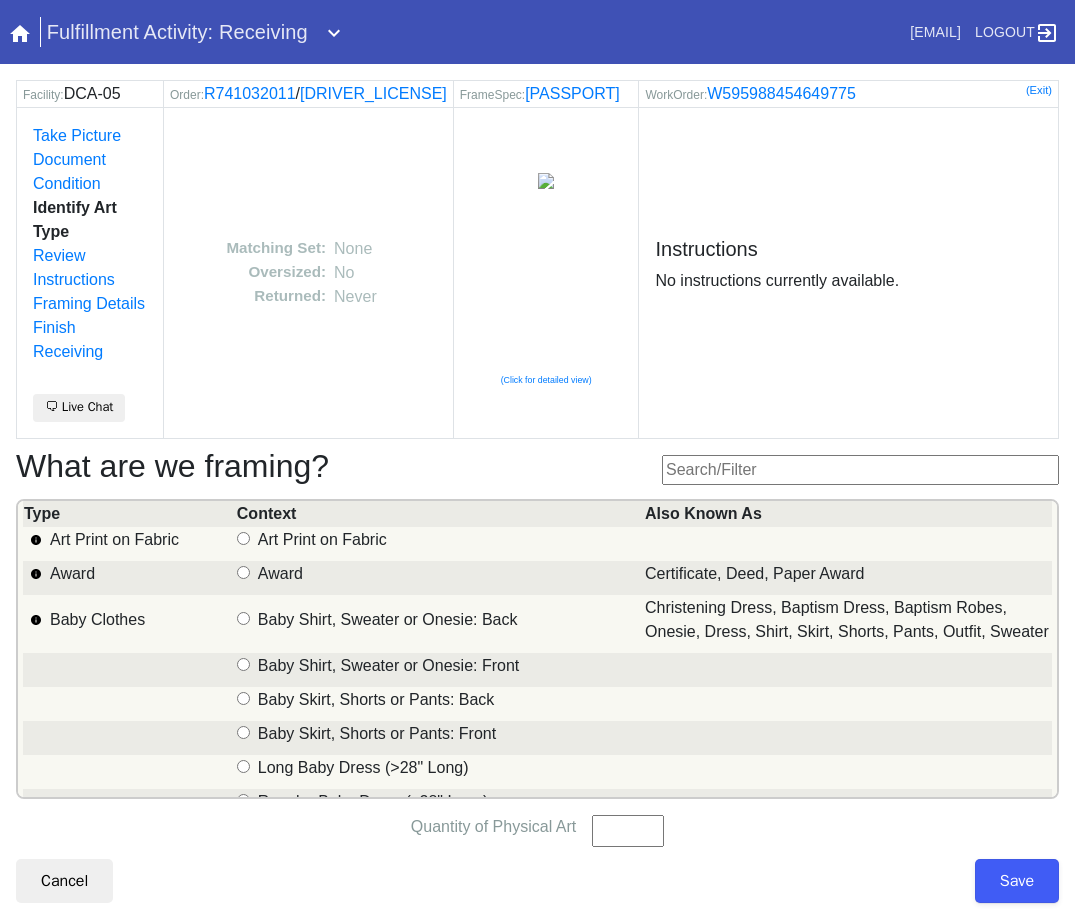 click at bounding box center [860, 470] 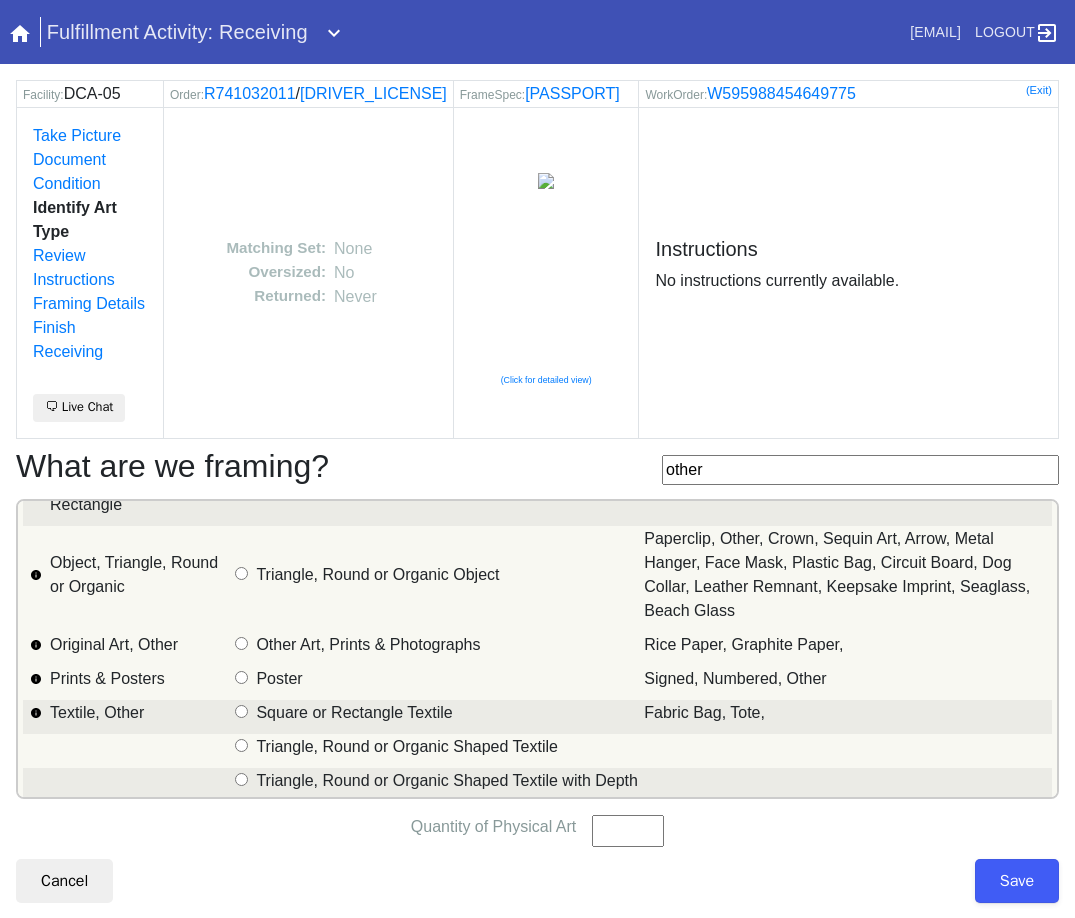 scroll, scrollTop: 156, scrollLeft: 0, axis: vertical 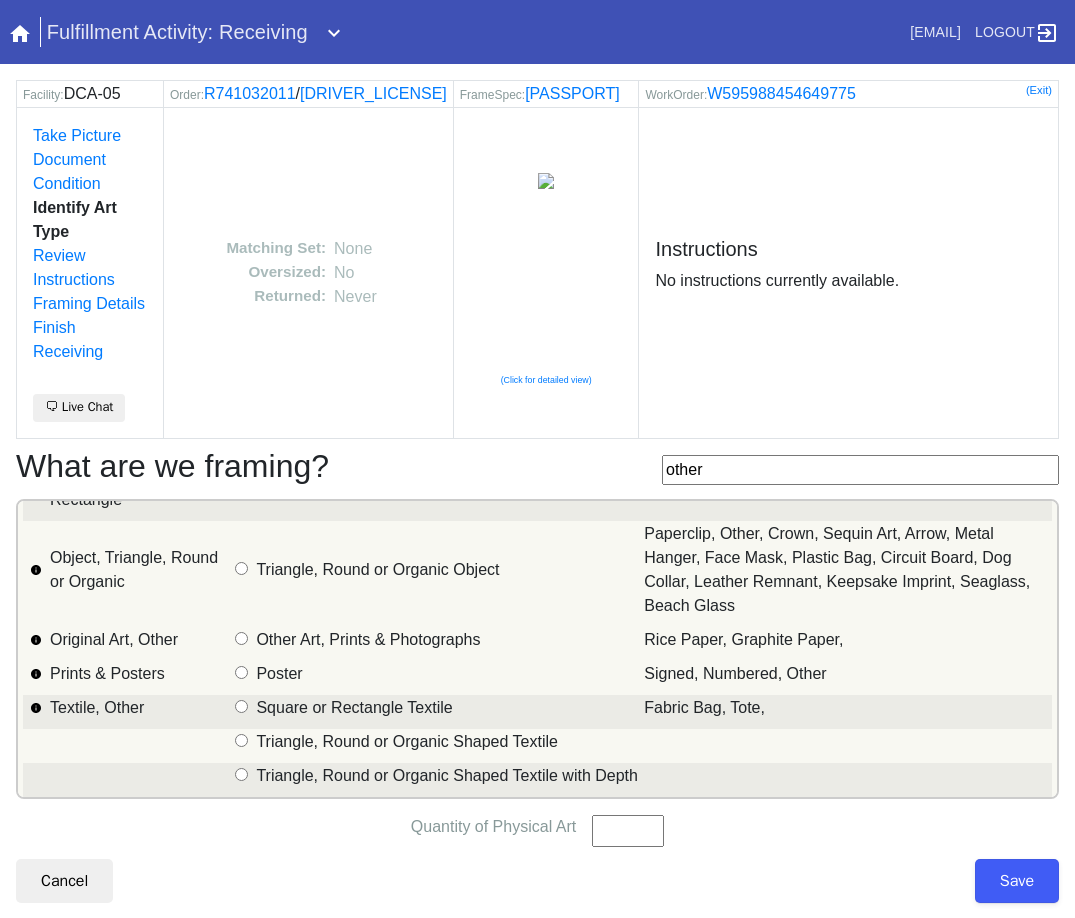 type on "other" 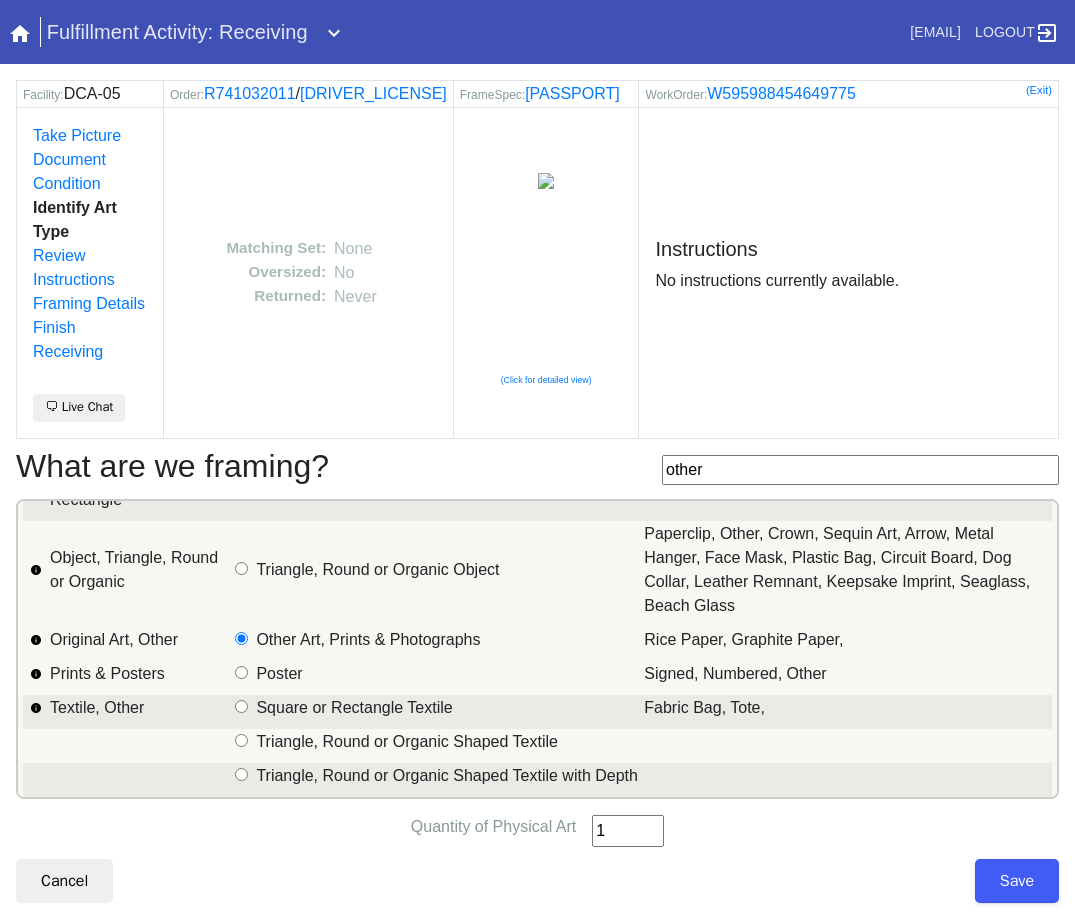 type on "1" 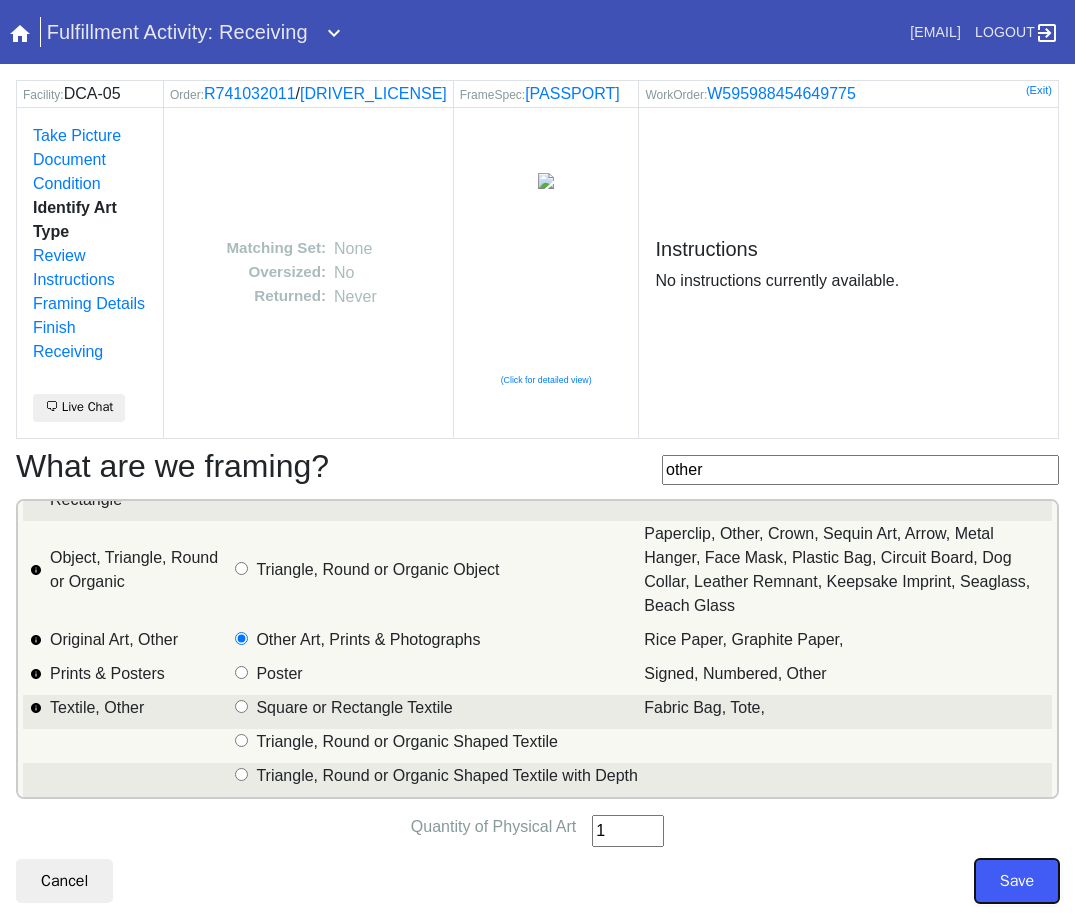 click on "Save" at bounding box center (1017, 881) 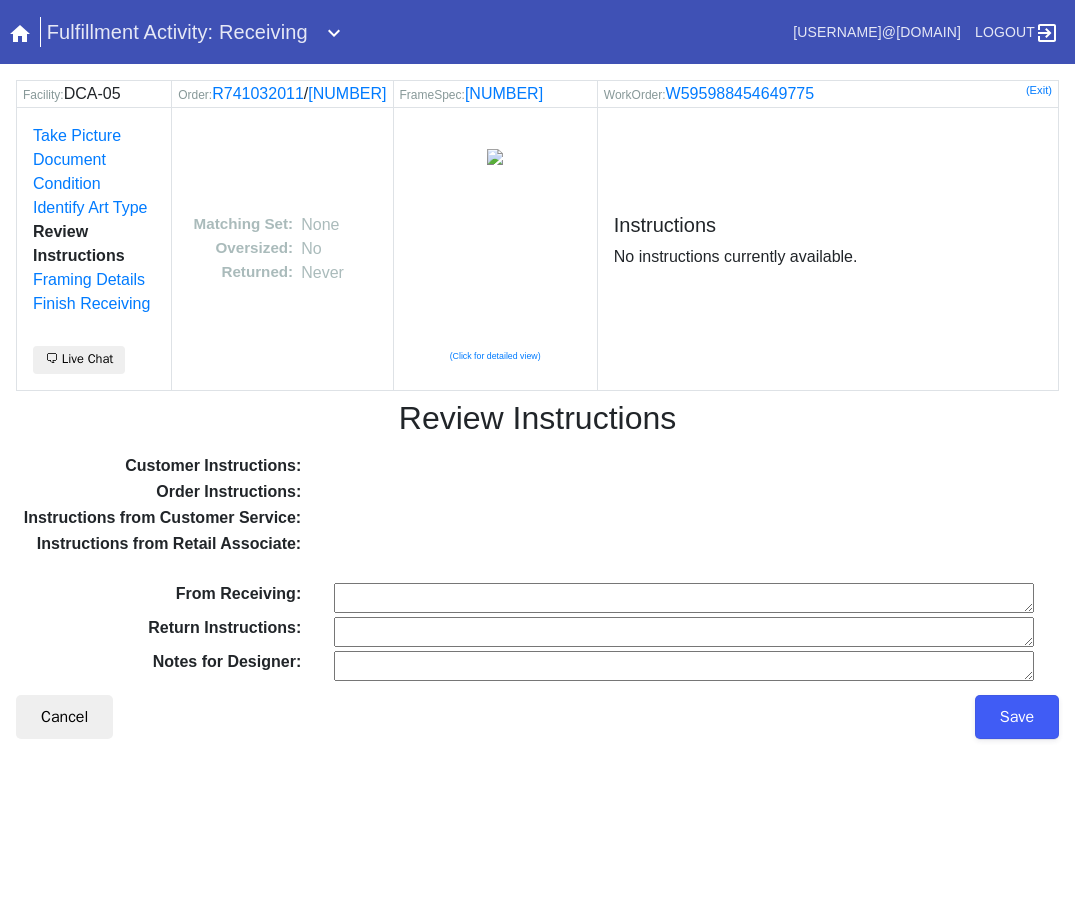 scroll, scrollTop: 0, scrollLeft: 0, axis: both 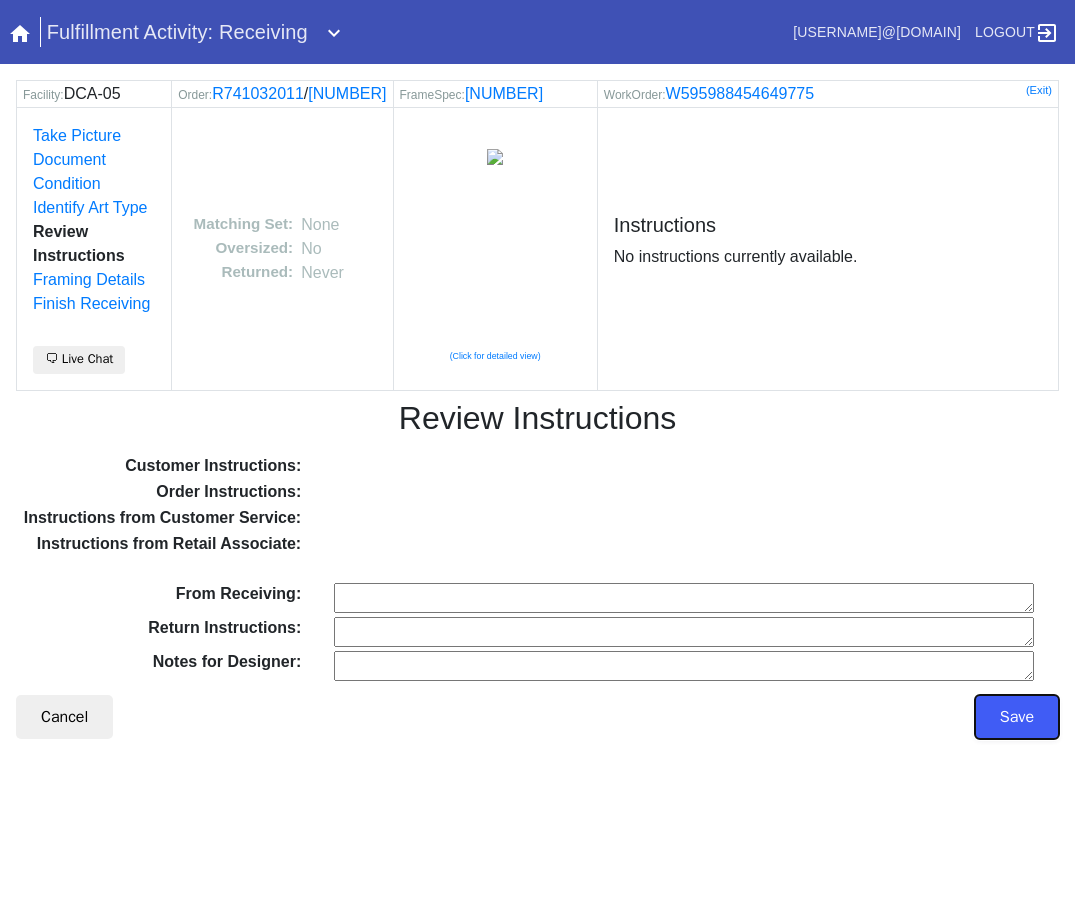 click on "Save" at bounding box center [1017, 717] 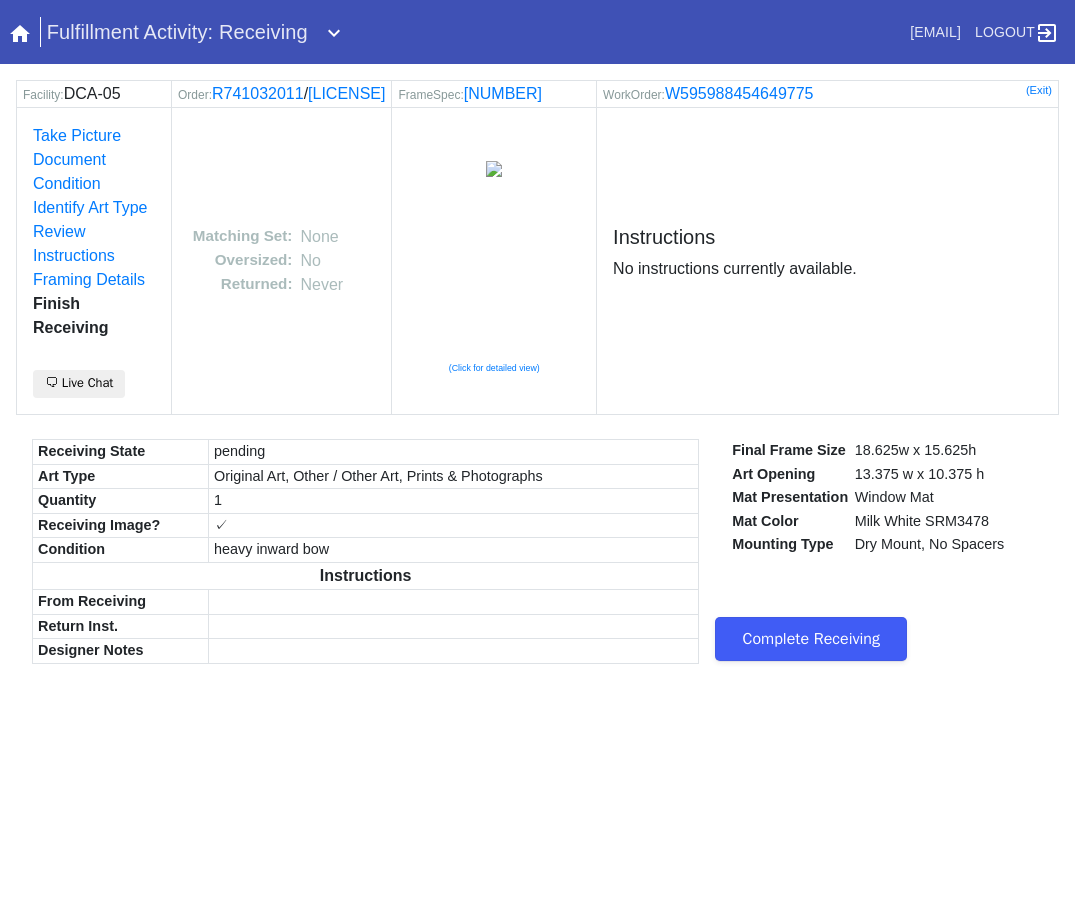 scroll, scrollTop: 0, scrollLeft: 0, axis: both 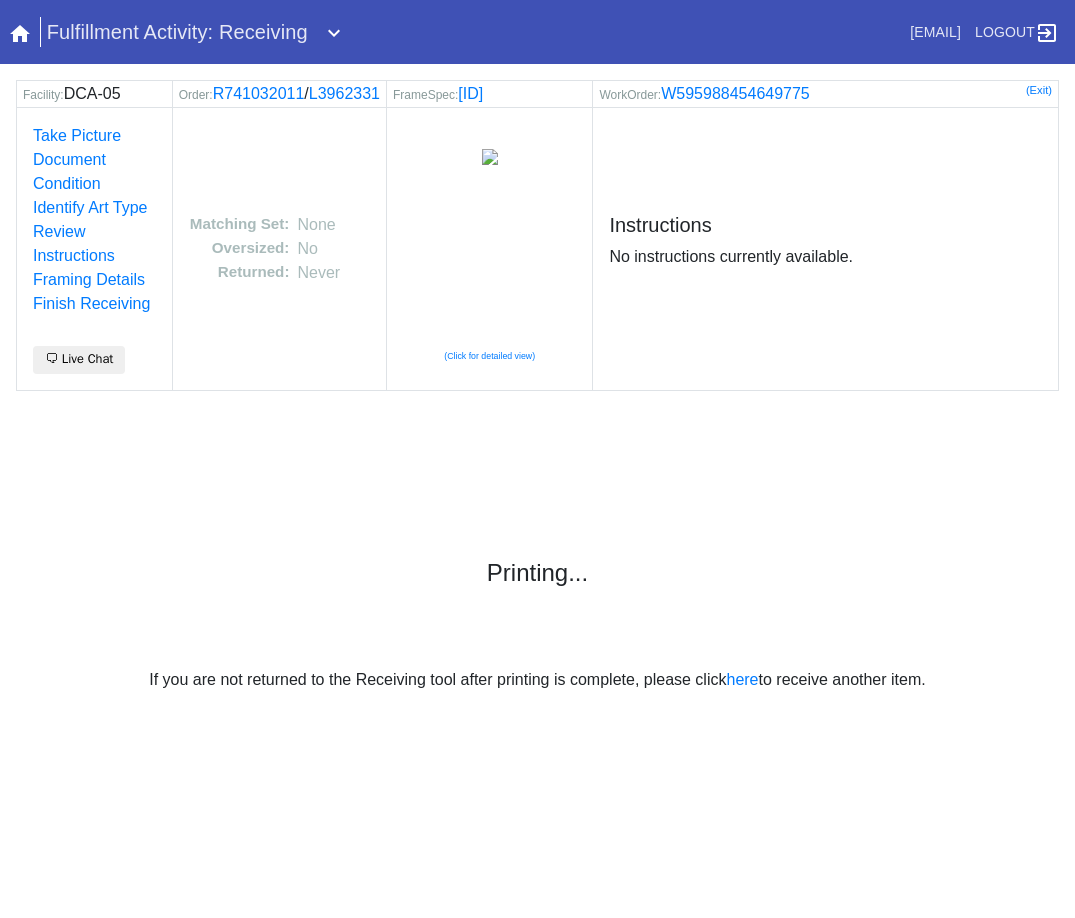 click on "If you are not returned to the Receiving tool after printing is complete, please click  here  to receive another item." at bounding box center [537, 680] 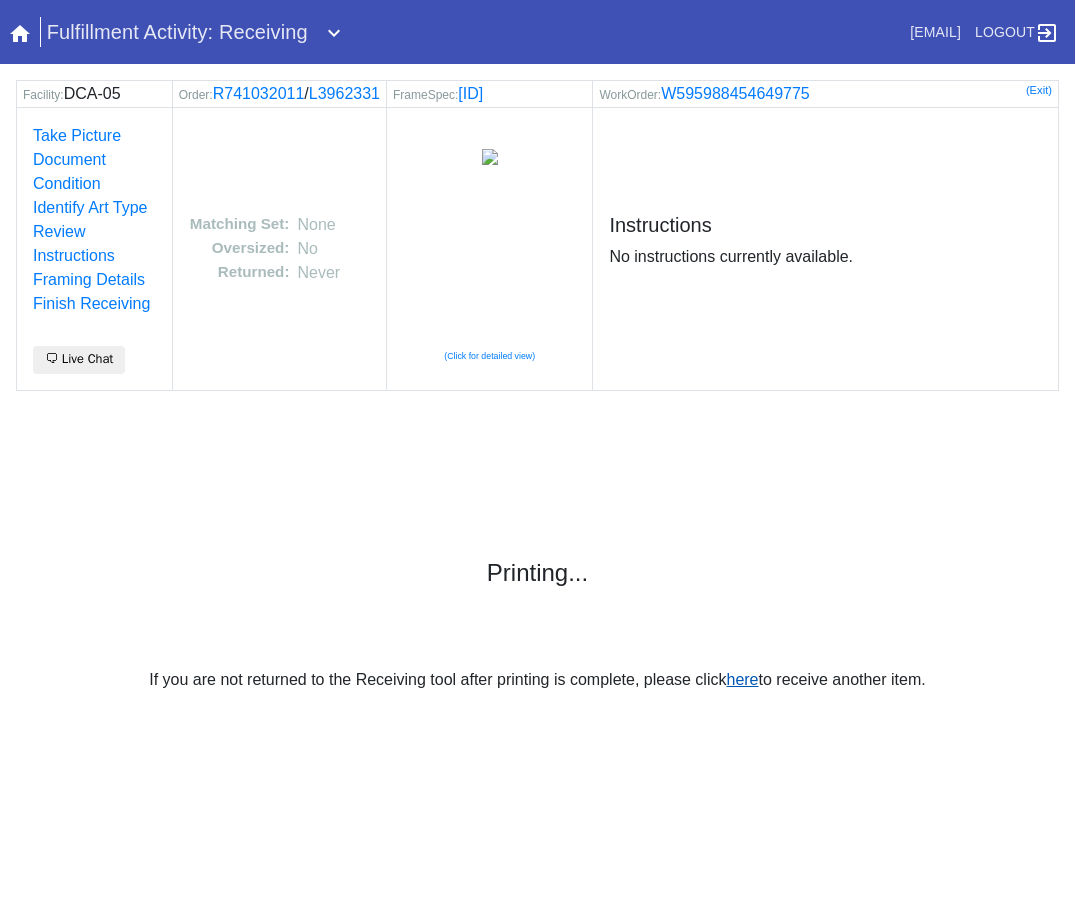 click on "here" at bounding box center [742, 679] 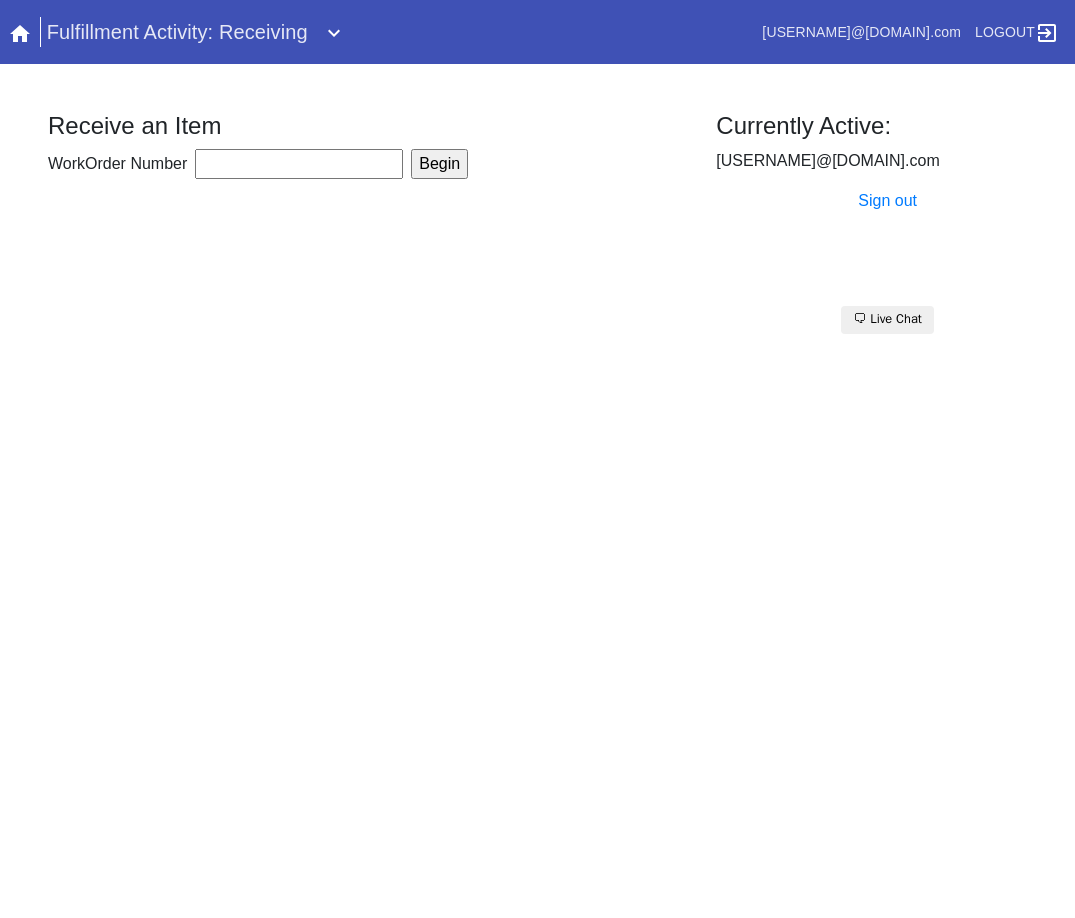 scroll, scrollTop: 0, scrollLeft: 0, axis: both 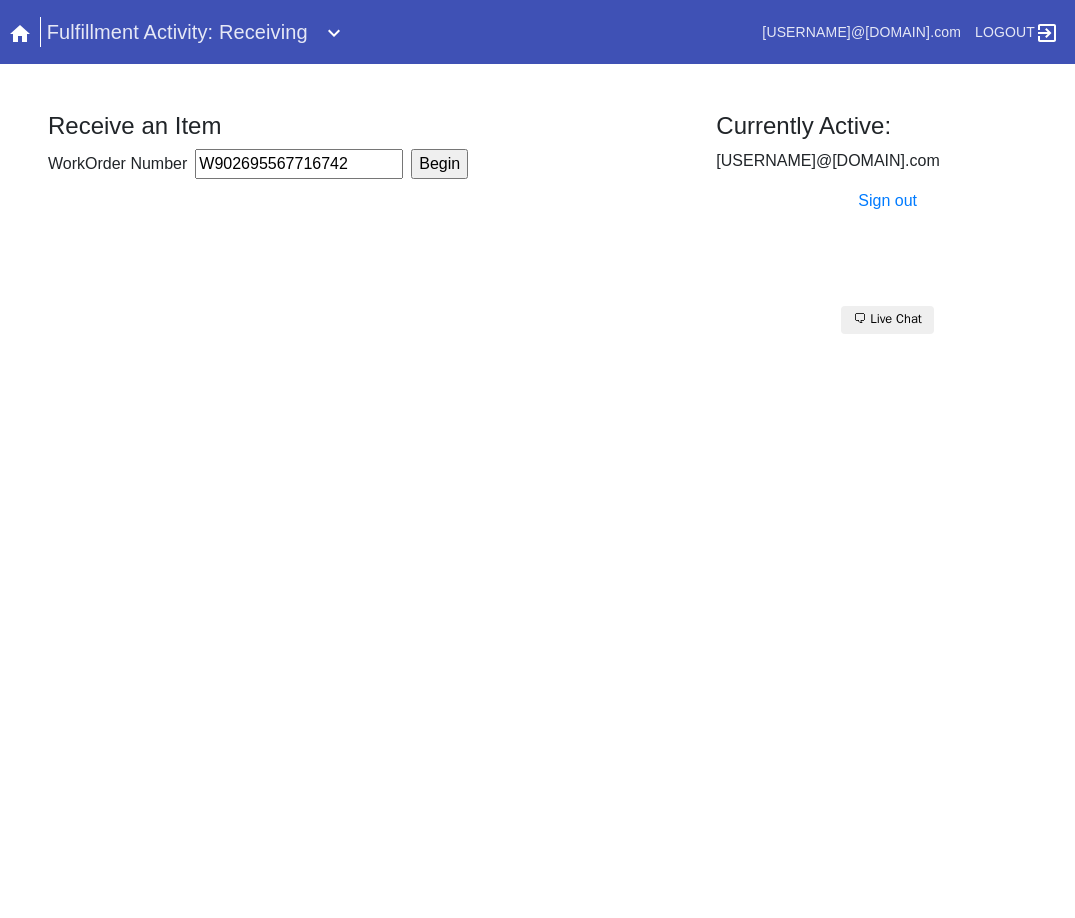type on "W902695567716742" 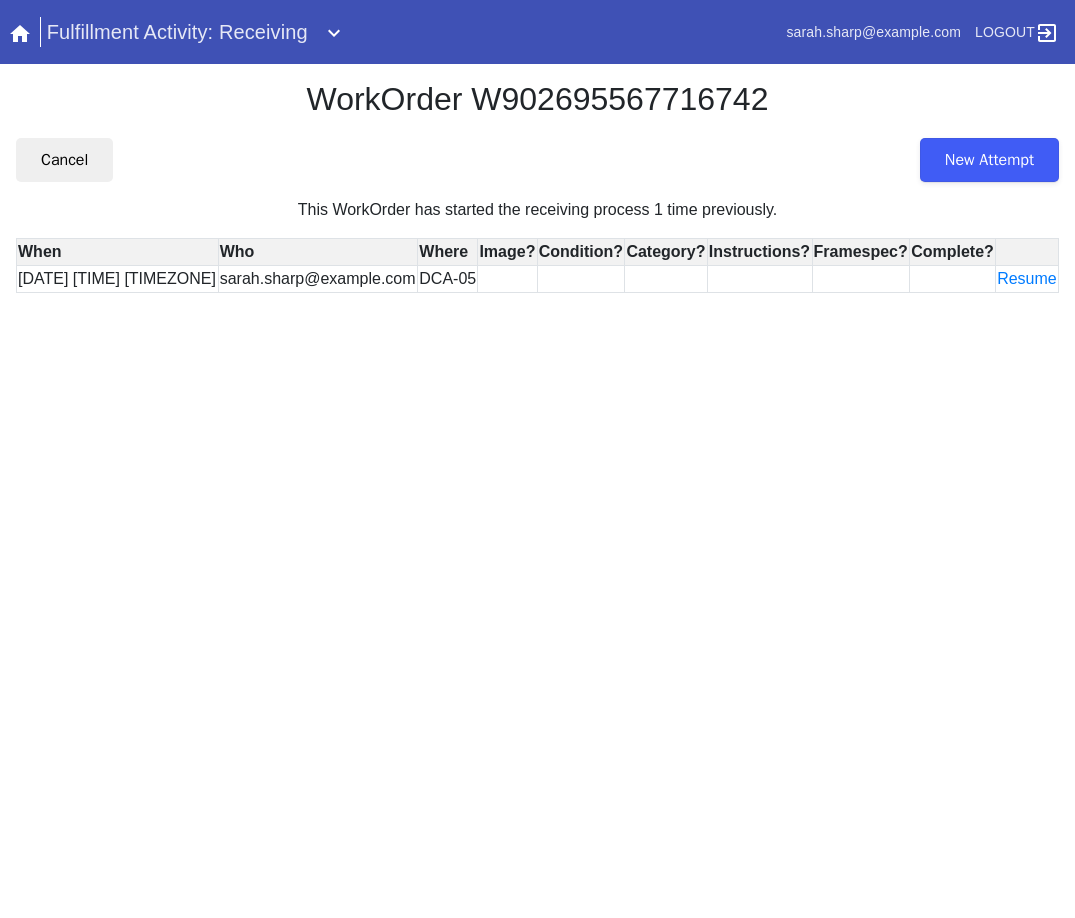 scroll, scrollTop: 0, scrollLeft: 0, axis: both 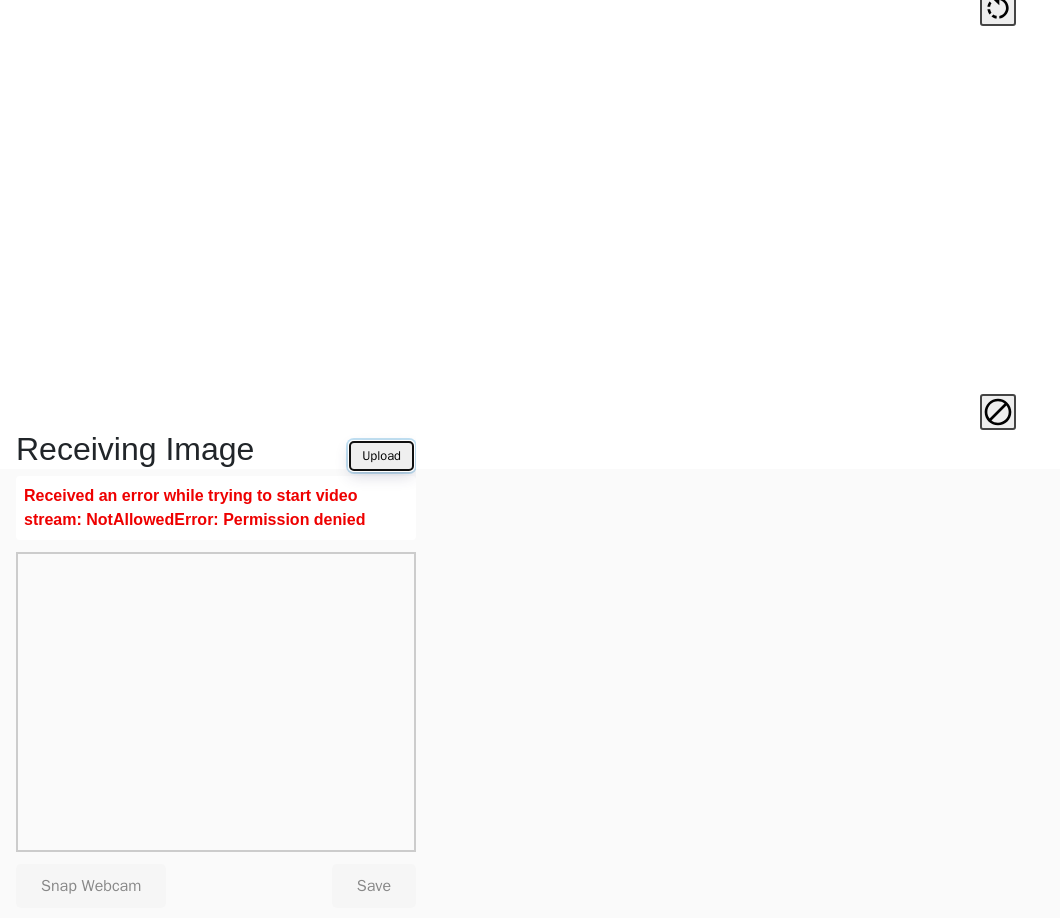 click on "Upload" at bounding box center (381, 456) 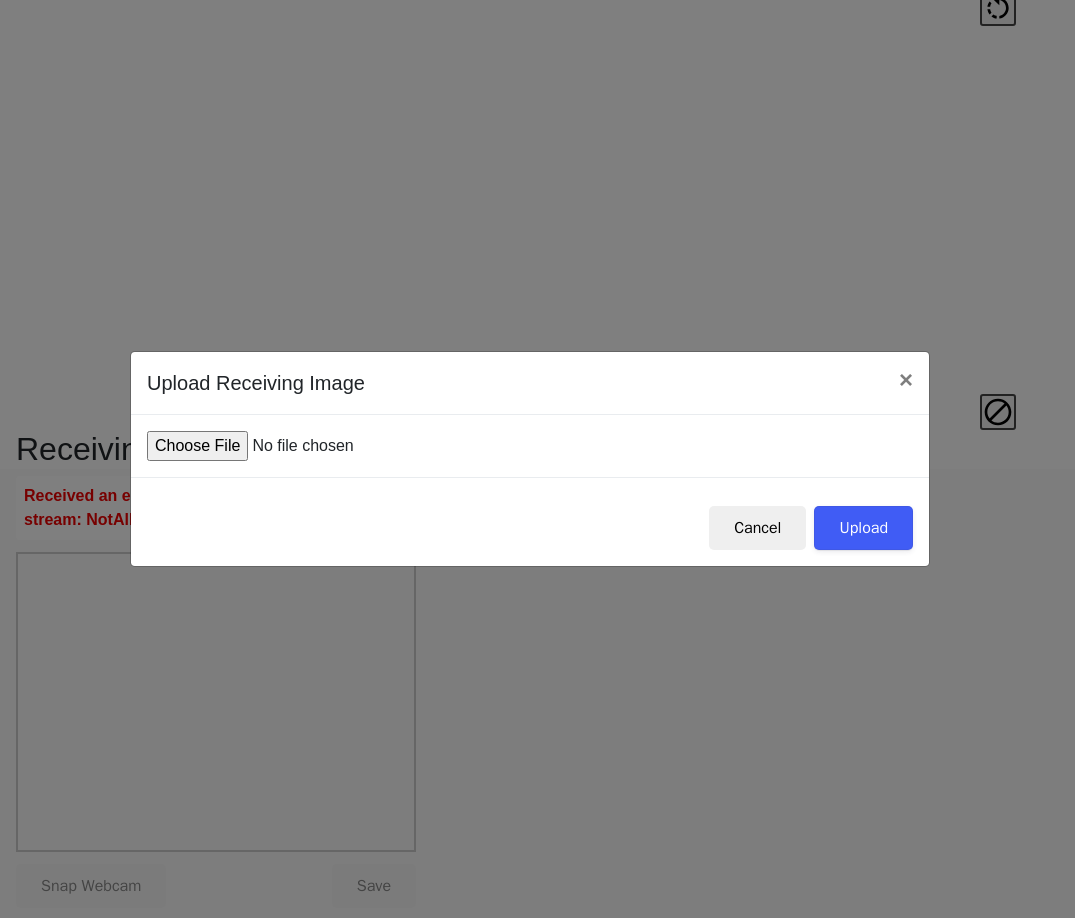 type on "C:\fakepath\IMG_0005.JPG" 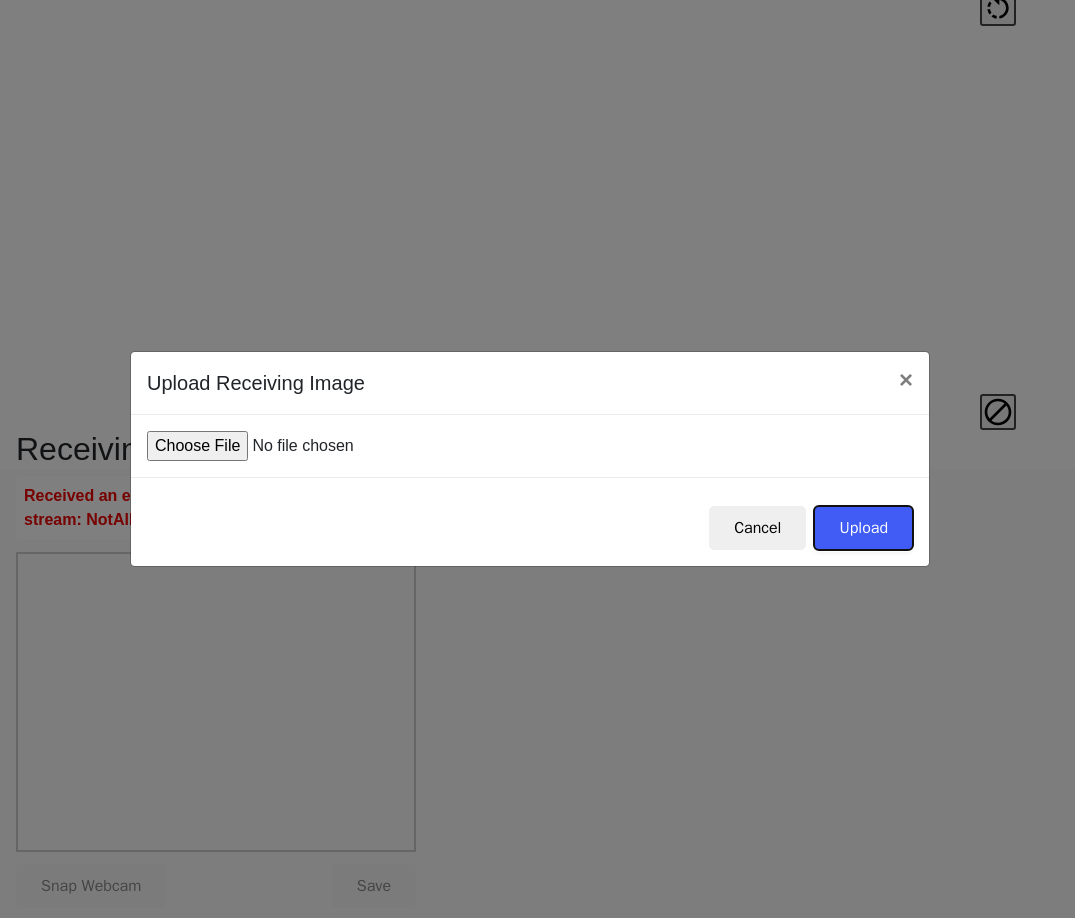 click on "Upload" at bounding box center (863, 528) 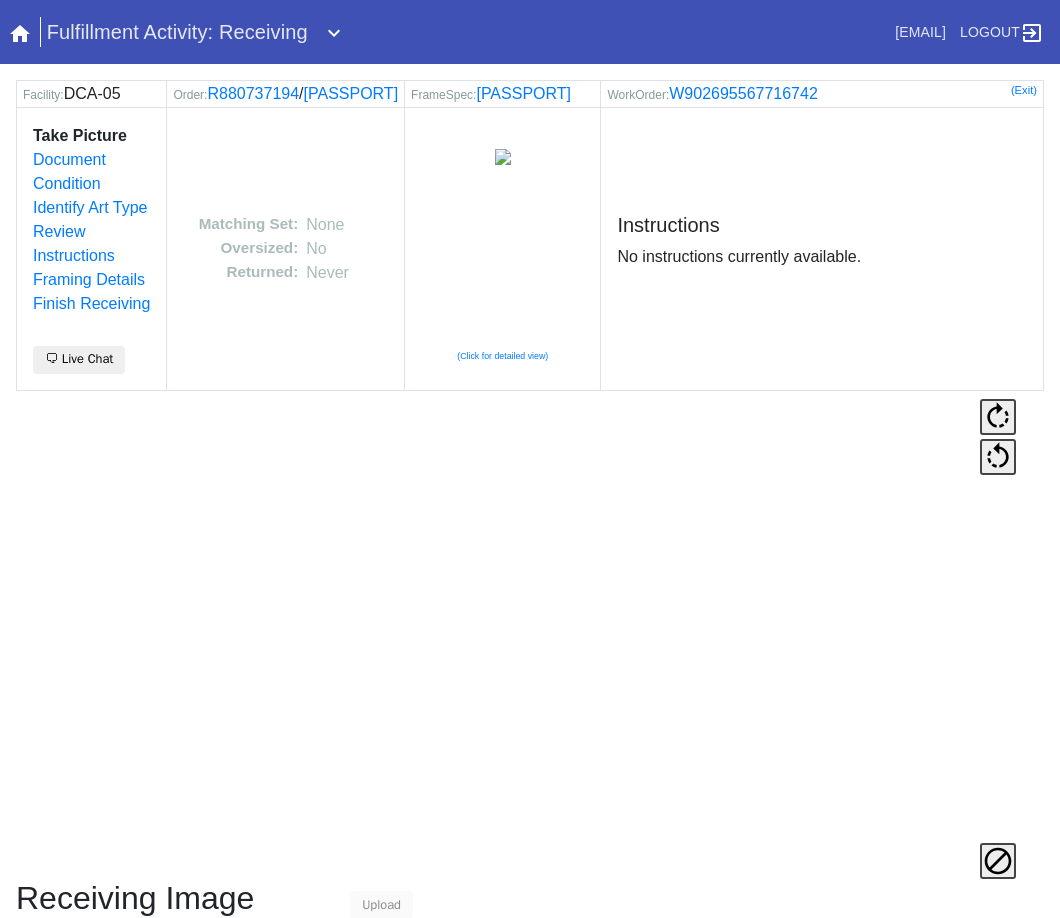 scroll, scrollTop: 473, scrollLeft: 0, axis: vertical 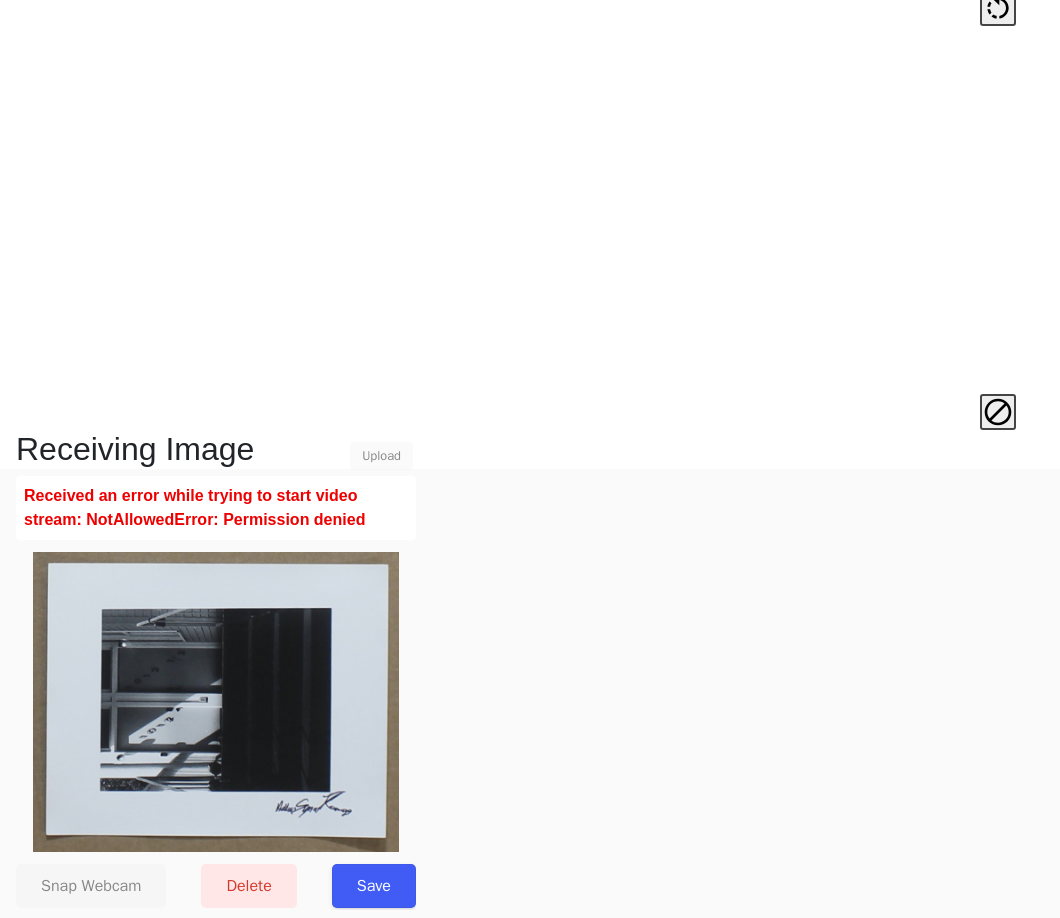 click on "Save" at bounding box center [374, 886] 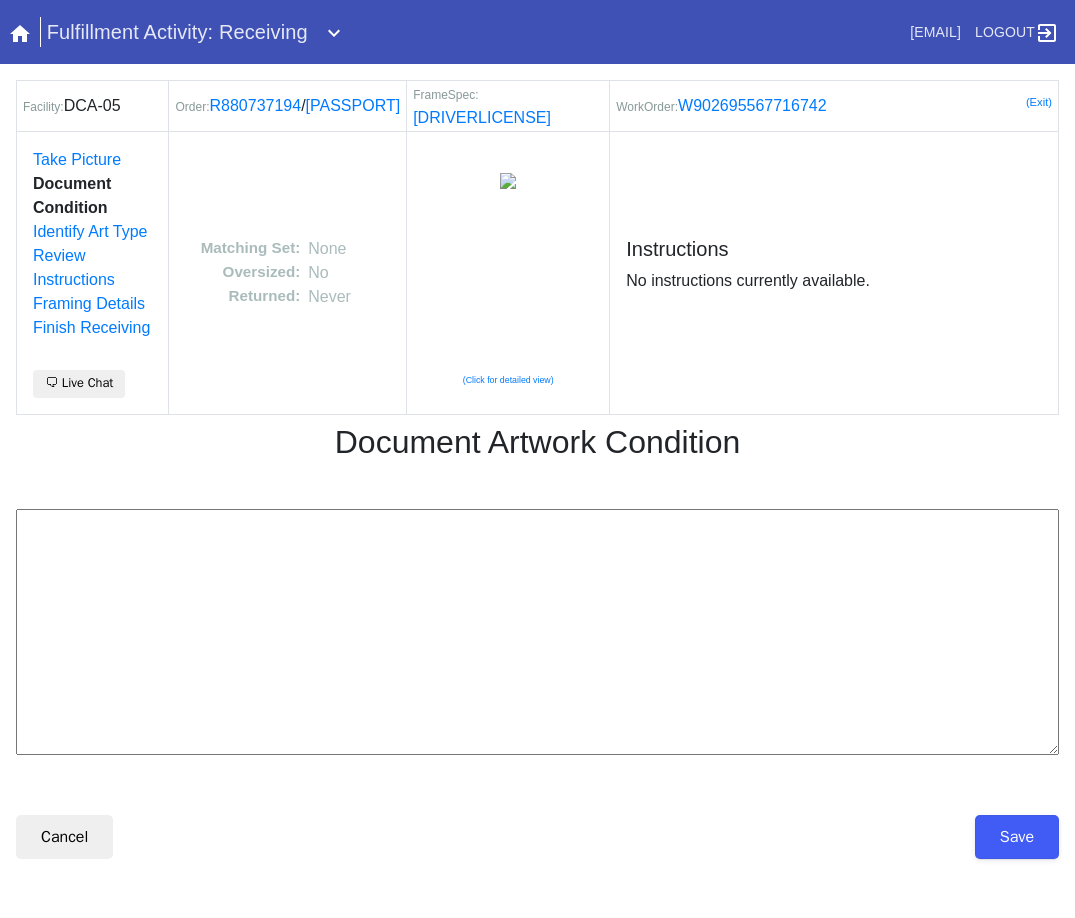 scroll, scrollTop: 0, scrollLeft: 0, axis: both 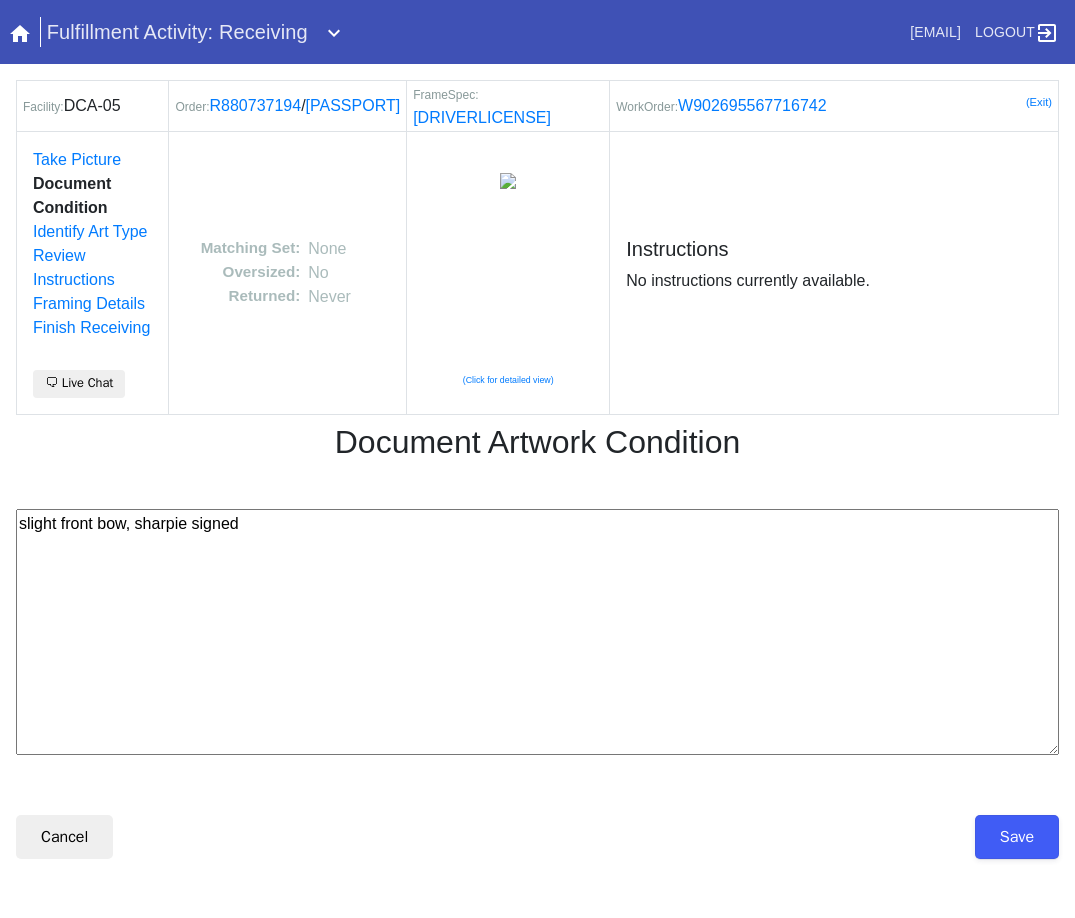 type on "slight front bow, sharpie signed" 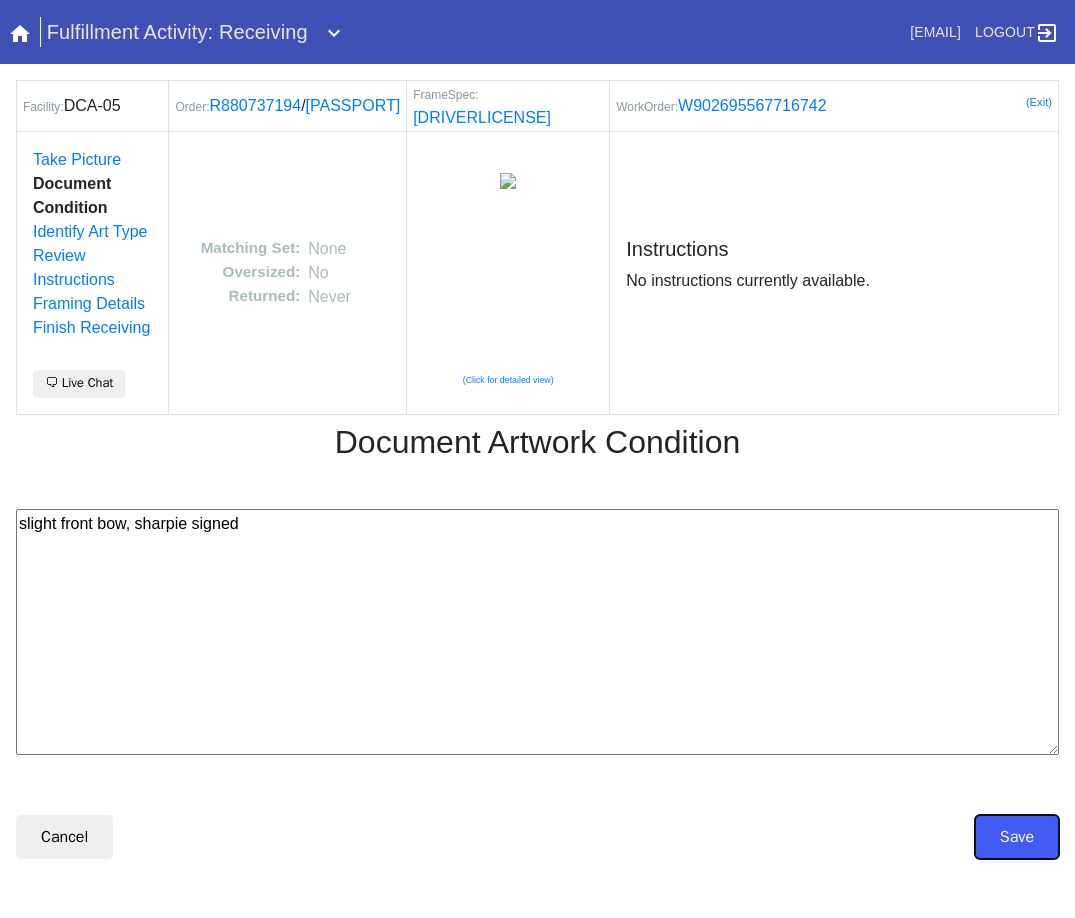 click on "Save" at bounding box center (1017, 837) 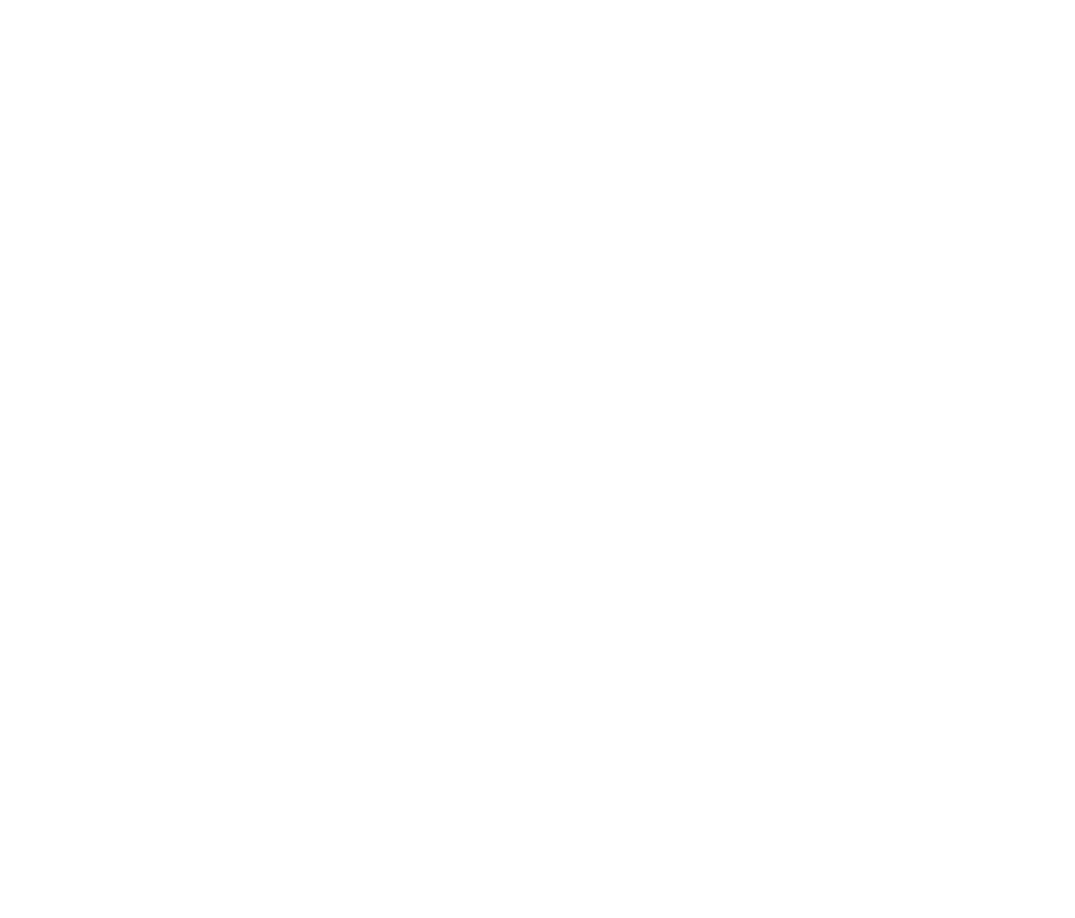 scroll, scrollTop: 0, scrollLeft: 0, axis: both 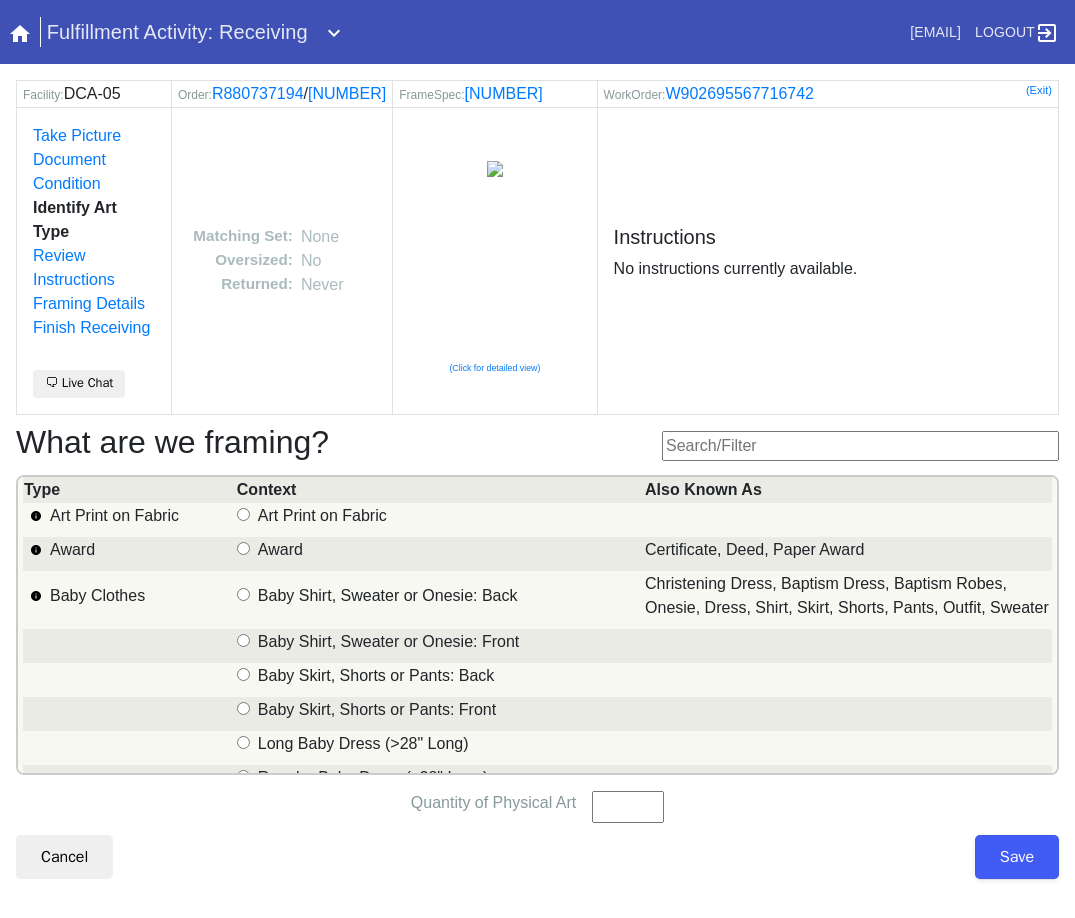 click at bounding box center [860, 446] 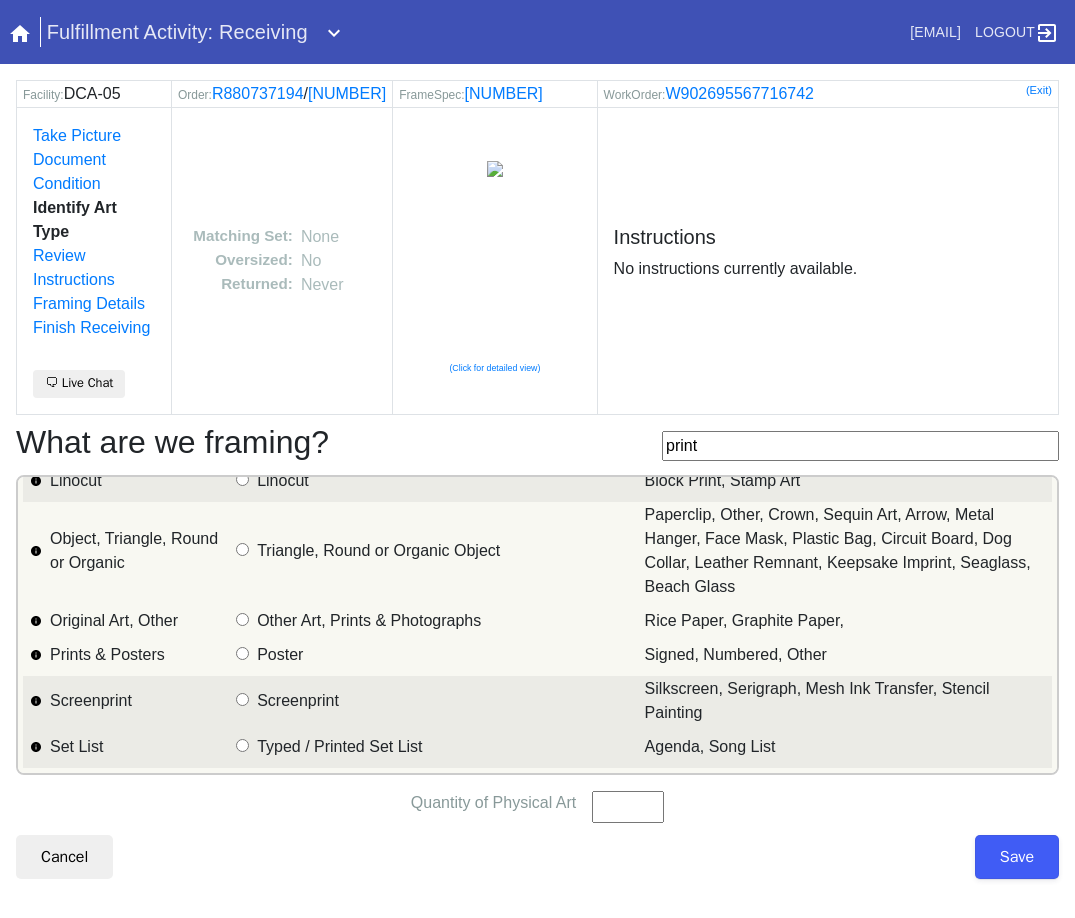 scroll, scrollTop: 224, scrollLeft: 0, axis: vertical 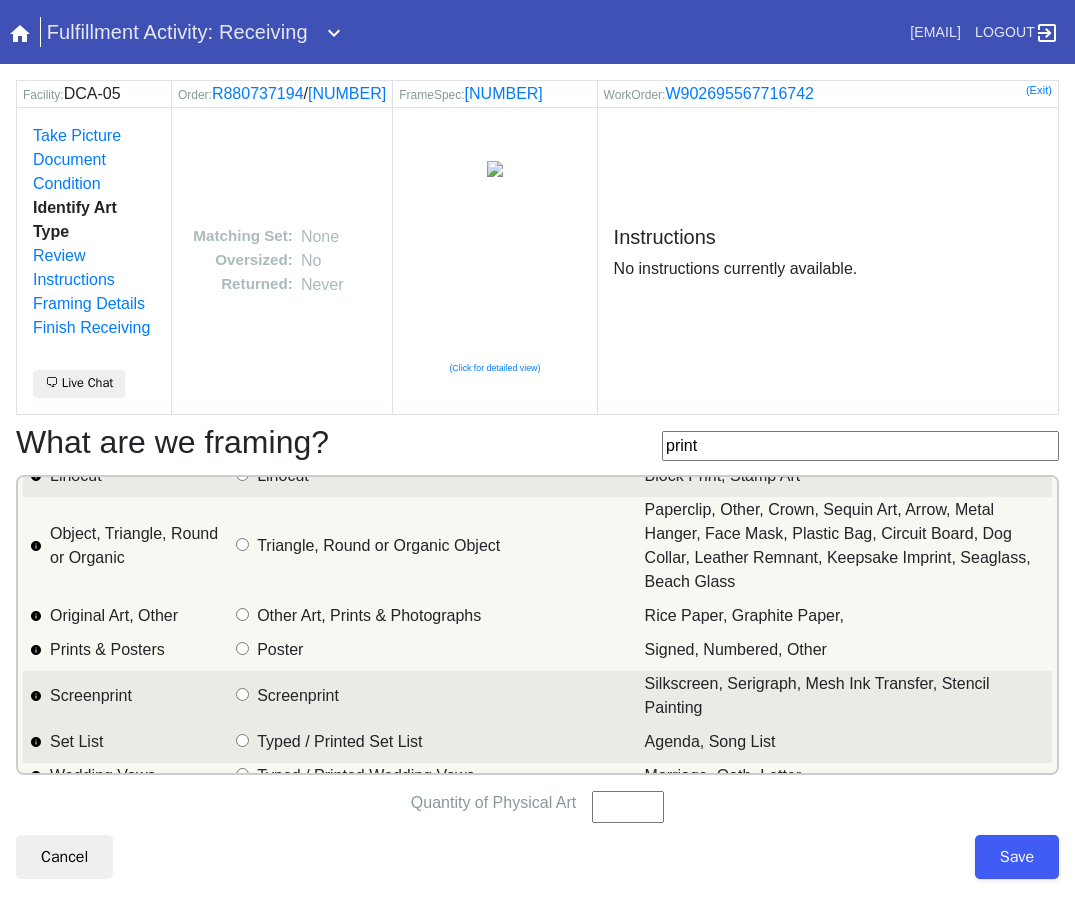 type on "print" 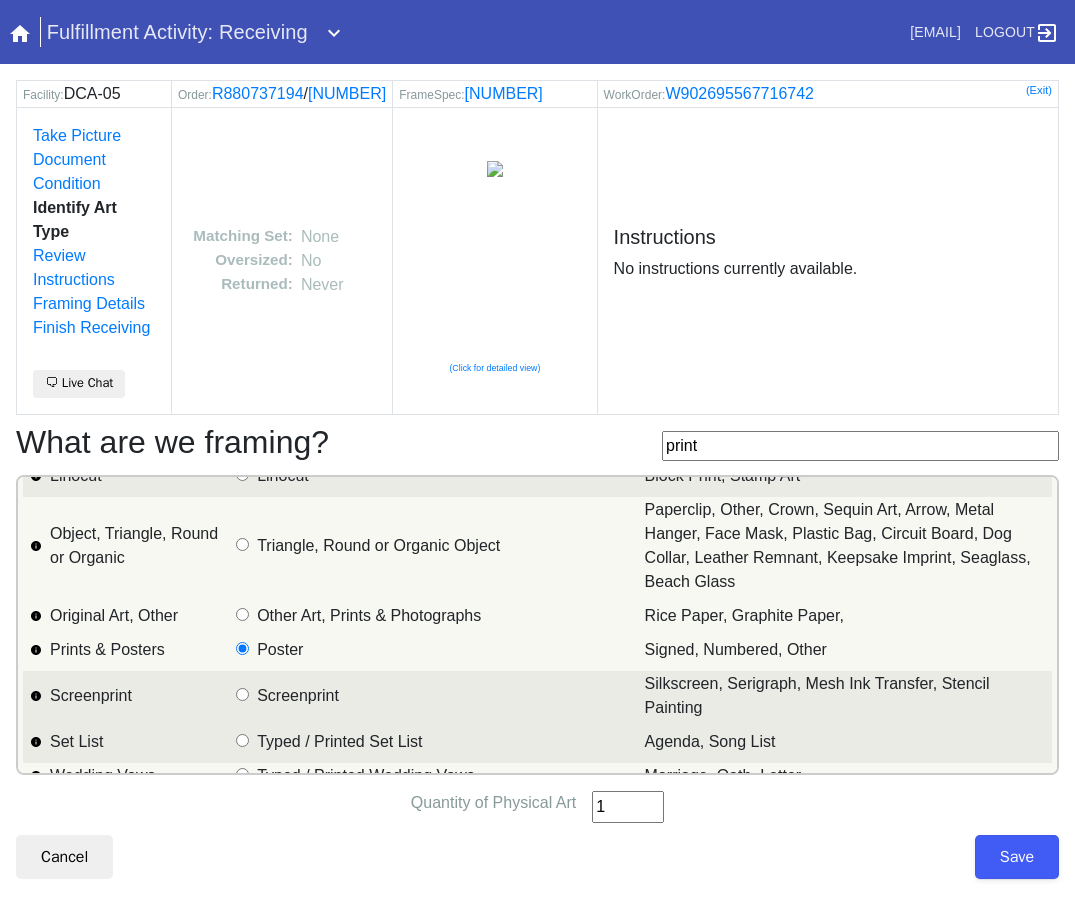 type on "1" 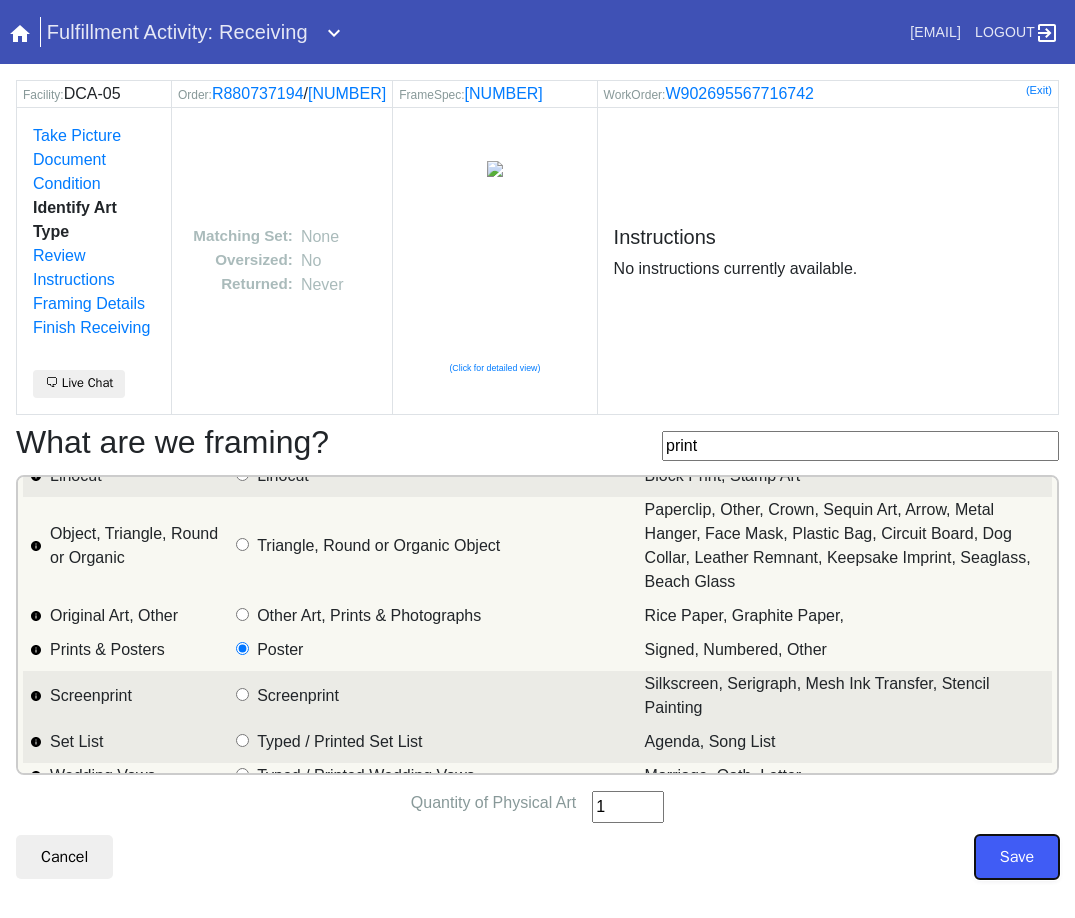 click on "Save" at bounding box center (1017, 857) 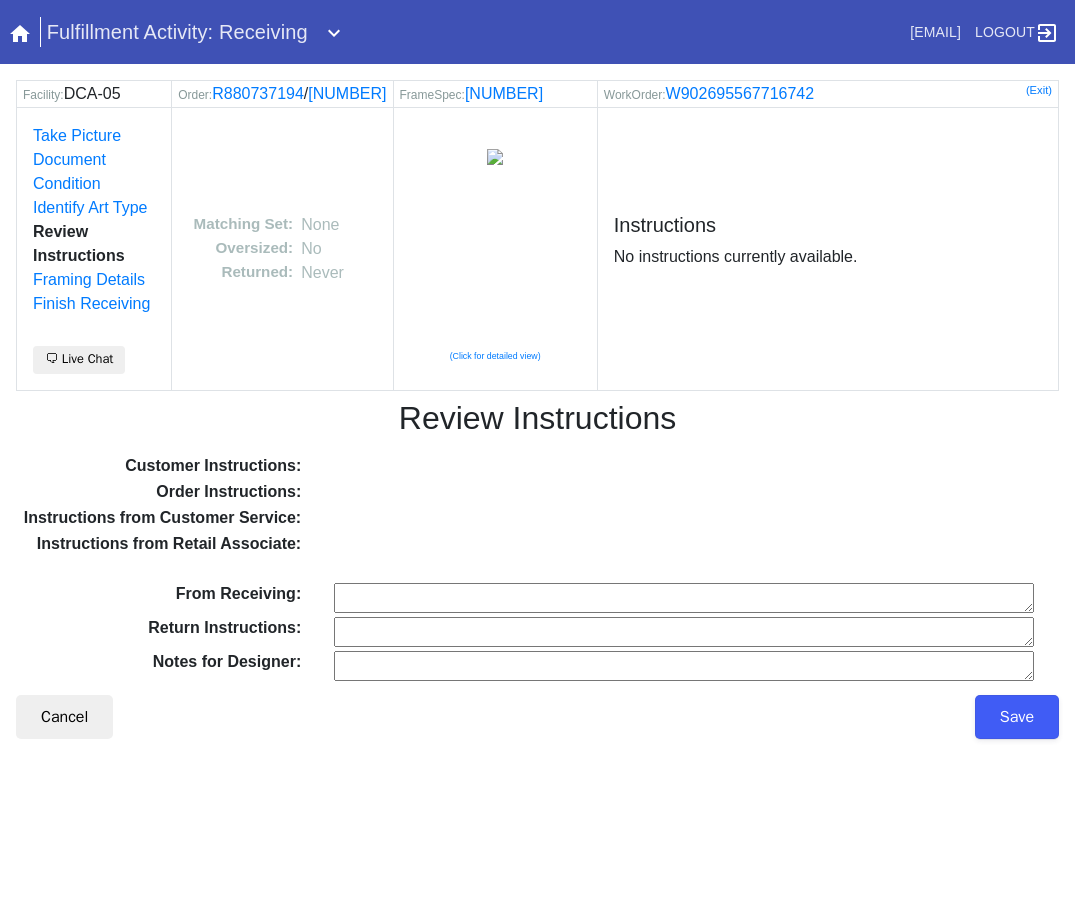 scroll, scrollTop: 0, scrollLeft: 0, axis: both 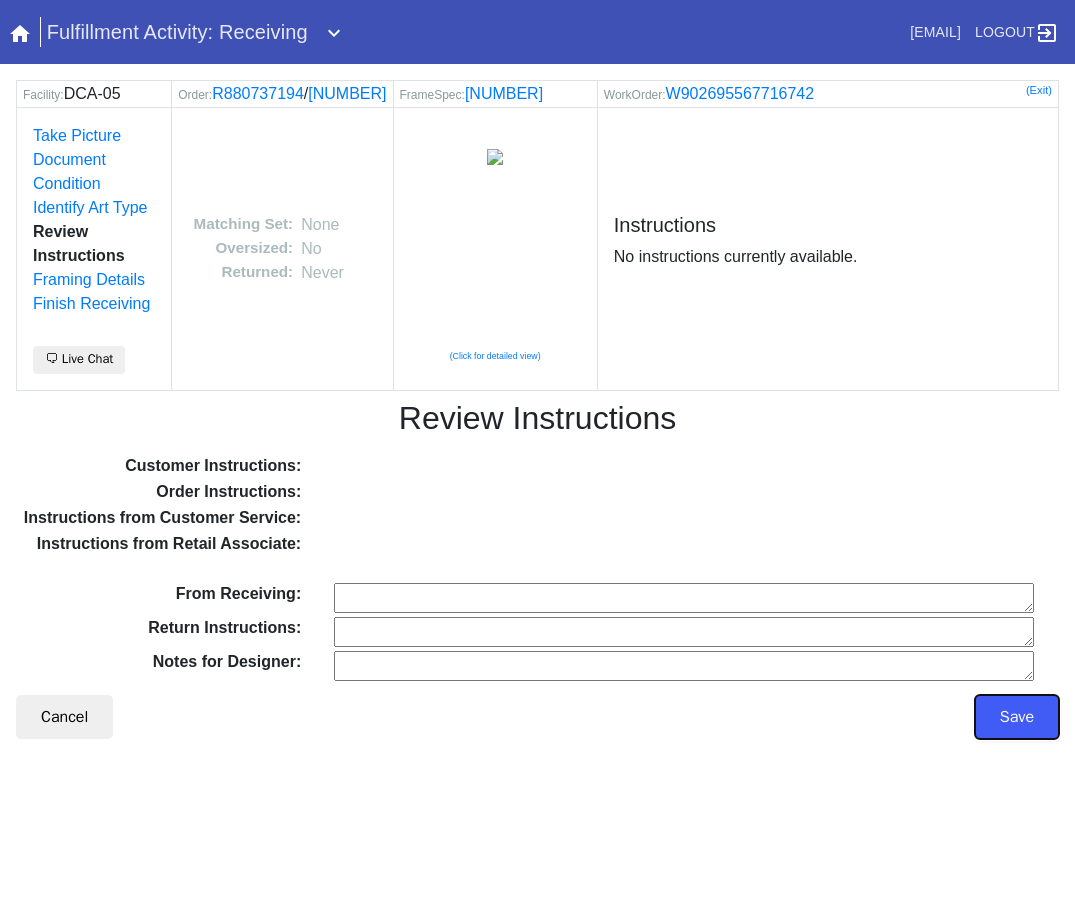 click on "Save" at bounding box center [1017, 717] 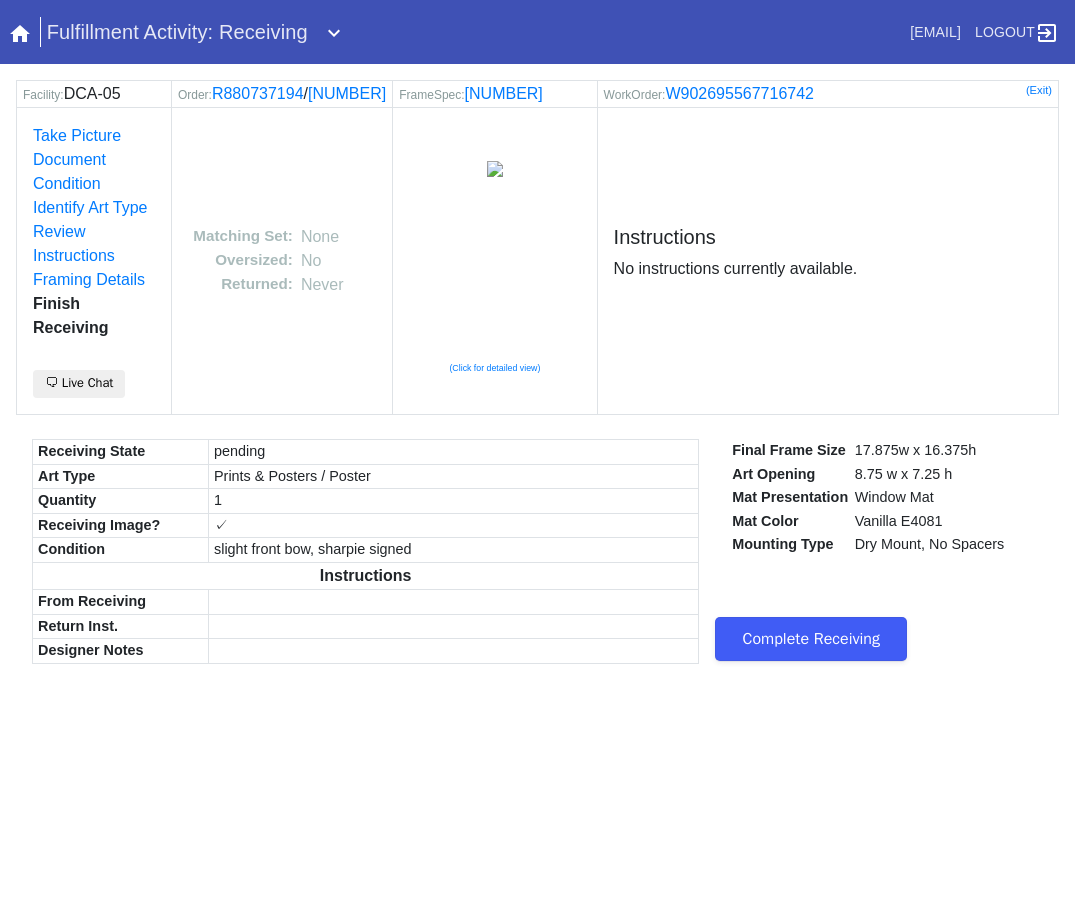 scroll, scrollTop: 0, scrollLeft: 0, axis: both 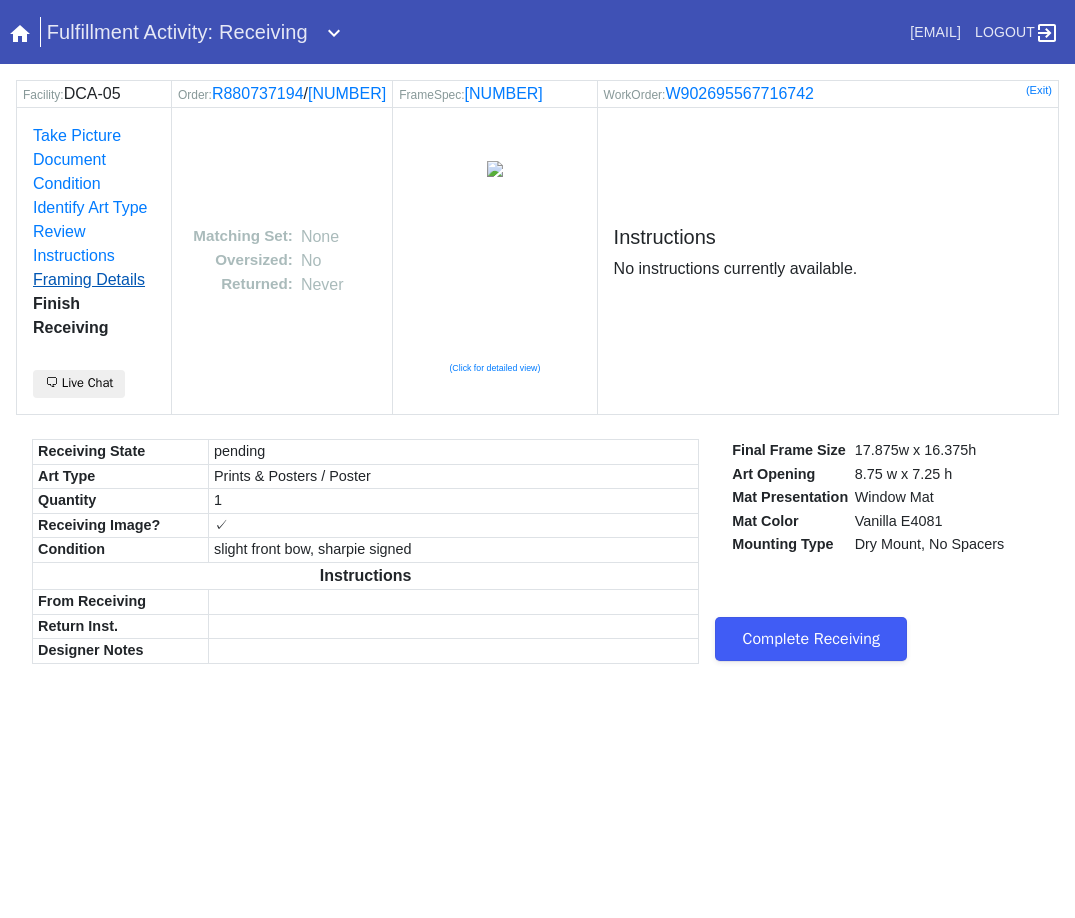 click on "Framing Details" at bounding box center [89, 279] 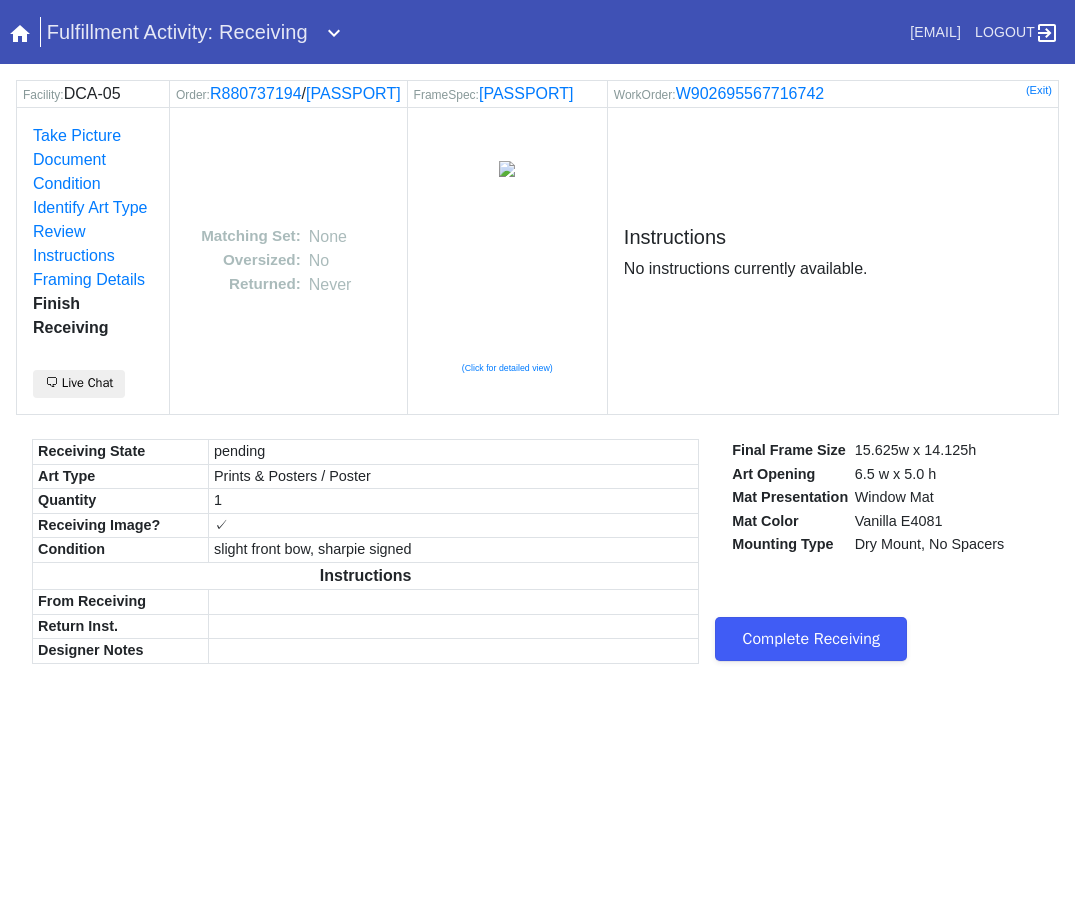 scroll, scrollTop: 0, scrollLeft: 0, axis: both 